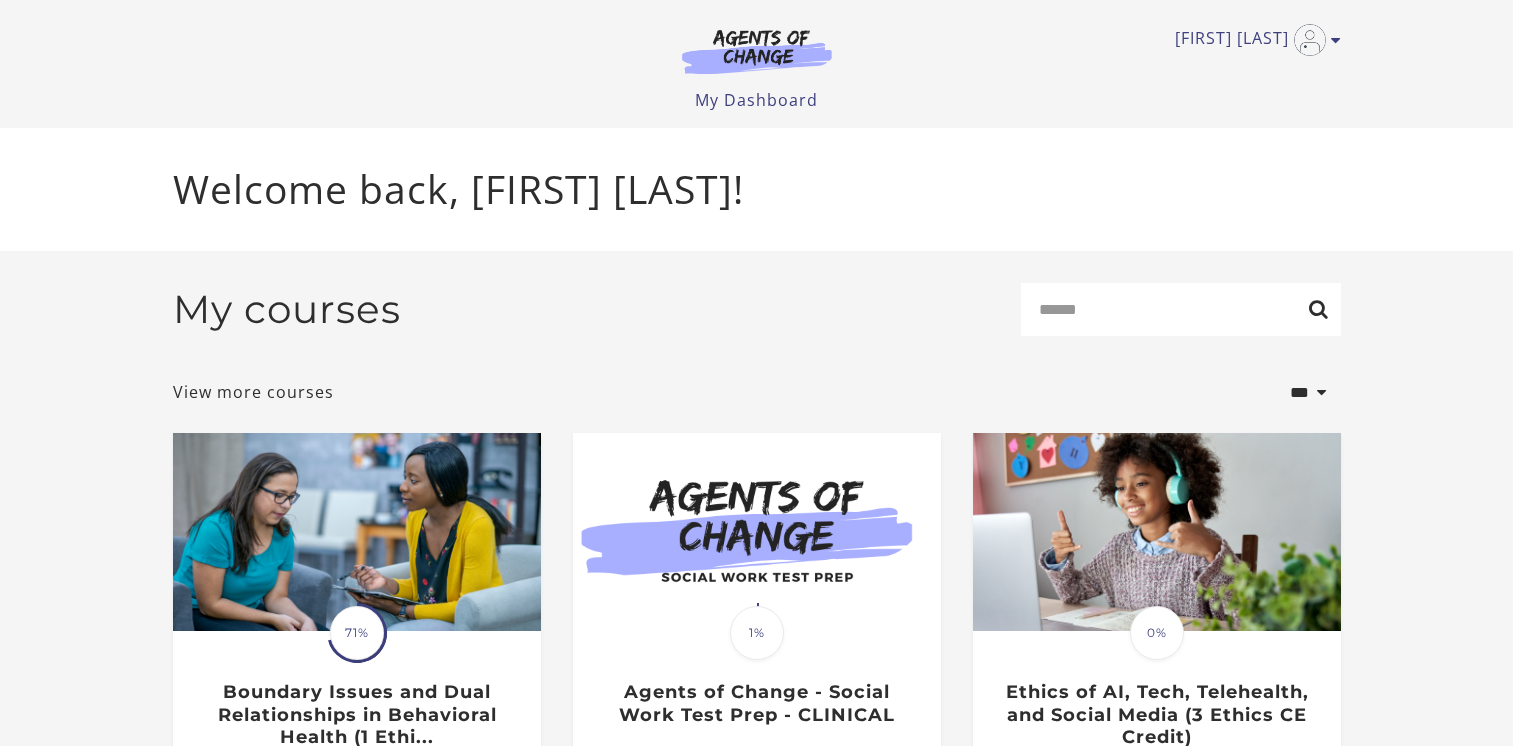 scroll, scrollTop: 0, scrollLeft: 0, axis: both 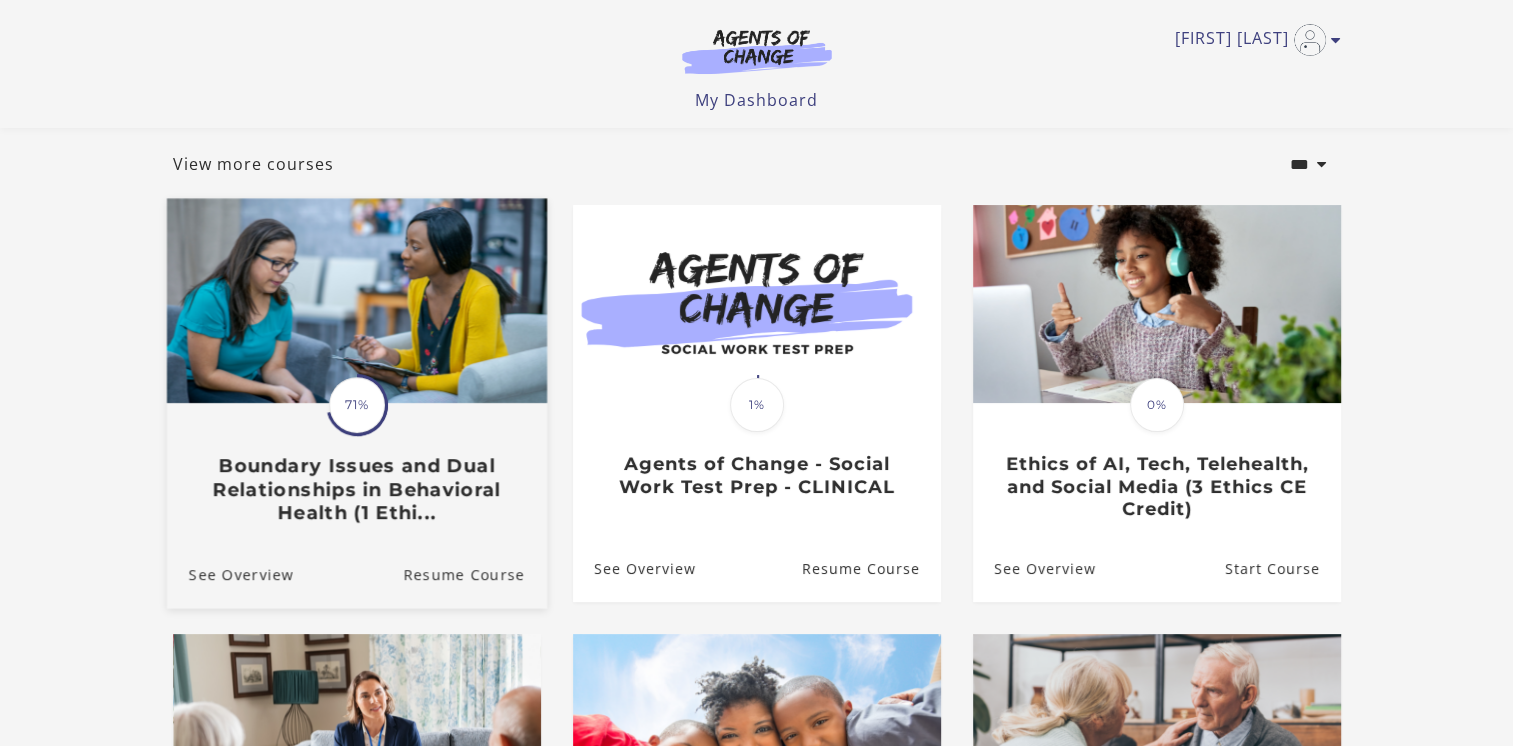 click at bounding box center [356, 301] 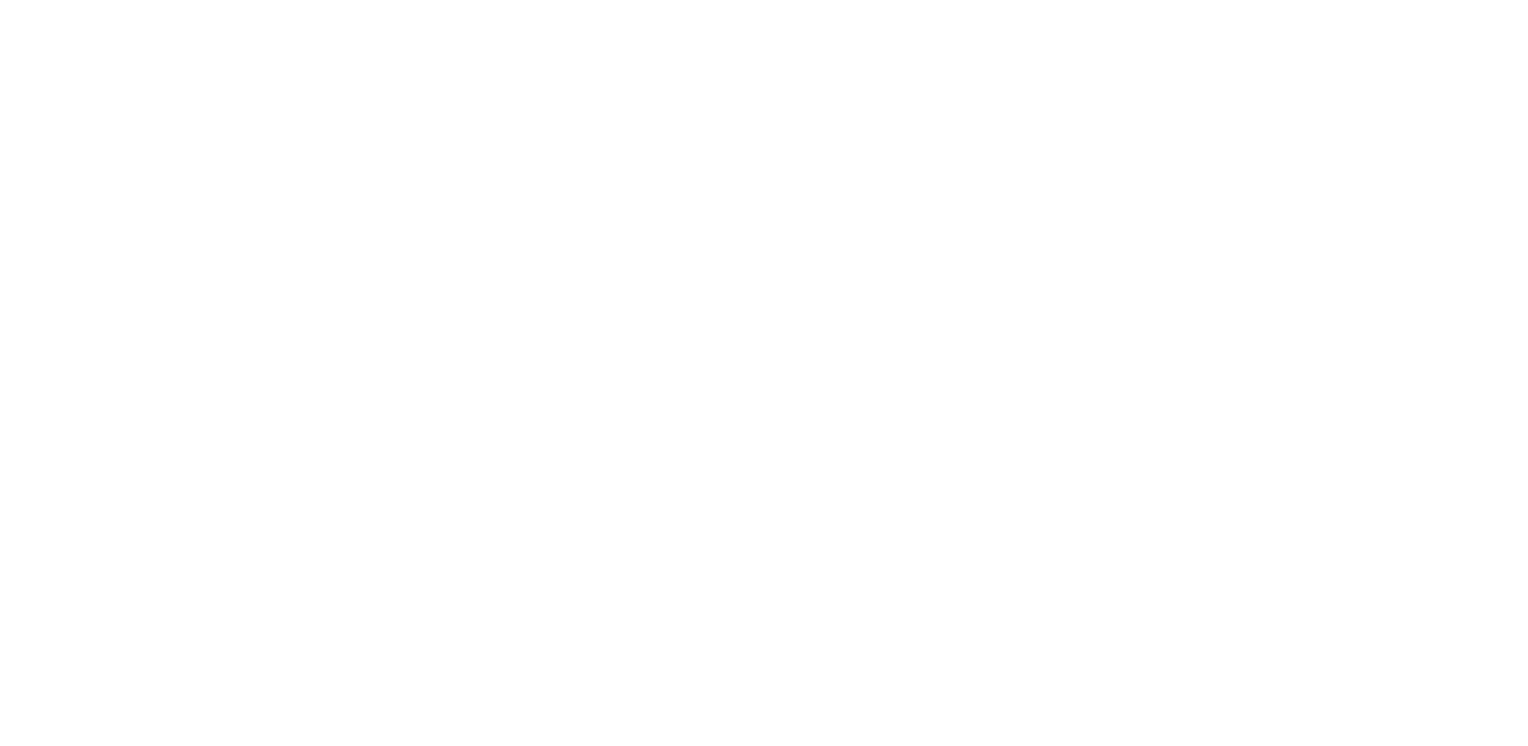 scroll, scrollTop: 0, scrollLeft: 0, axis: both 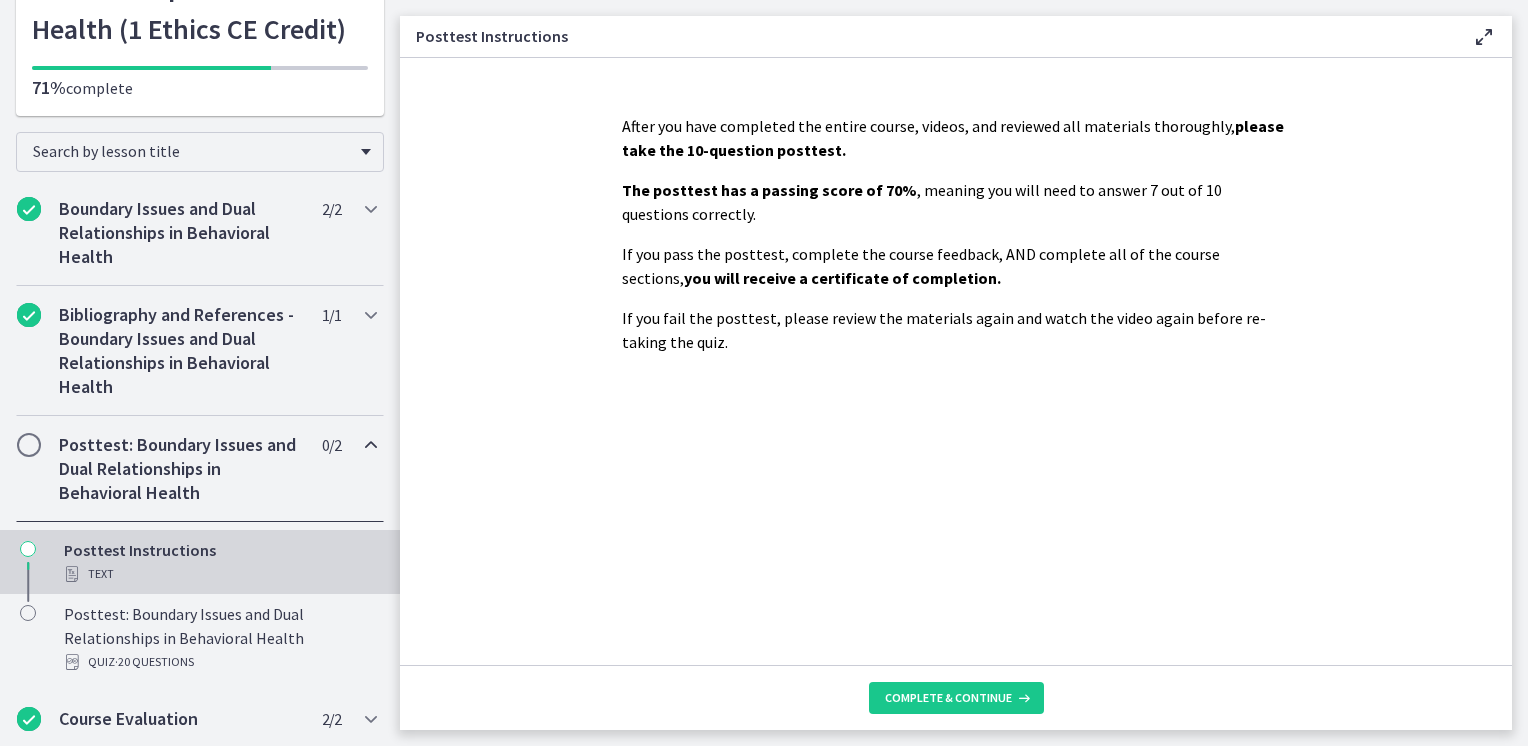 click on "Posttest: Boundary Issues and Dual Relationships in Behavioral Health" at bounding box center (181, 469) 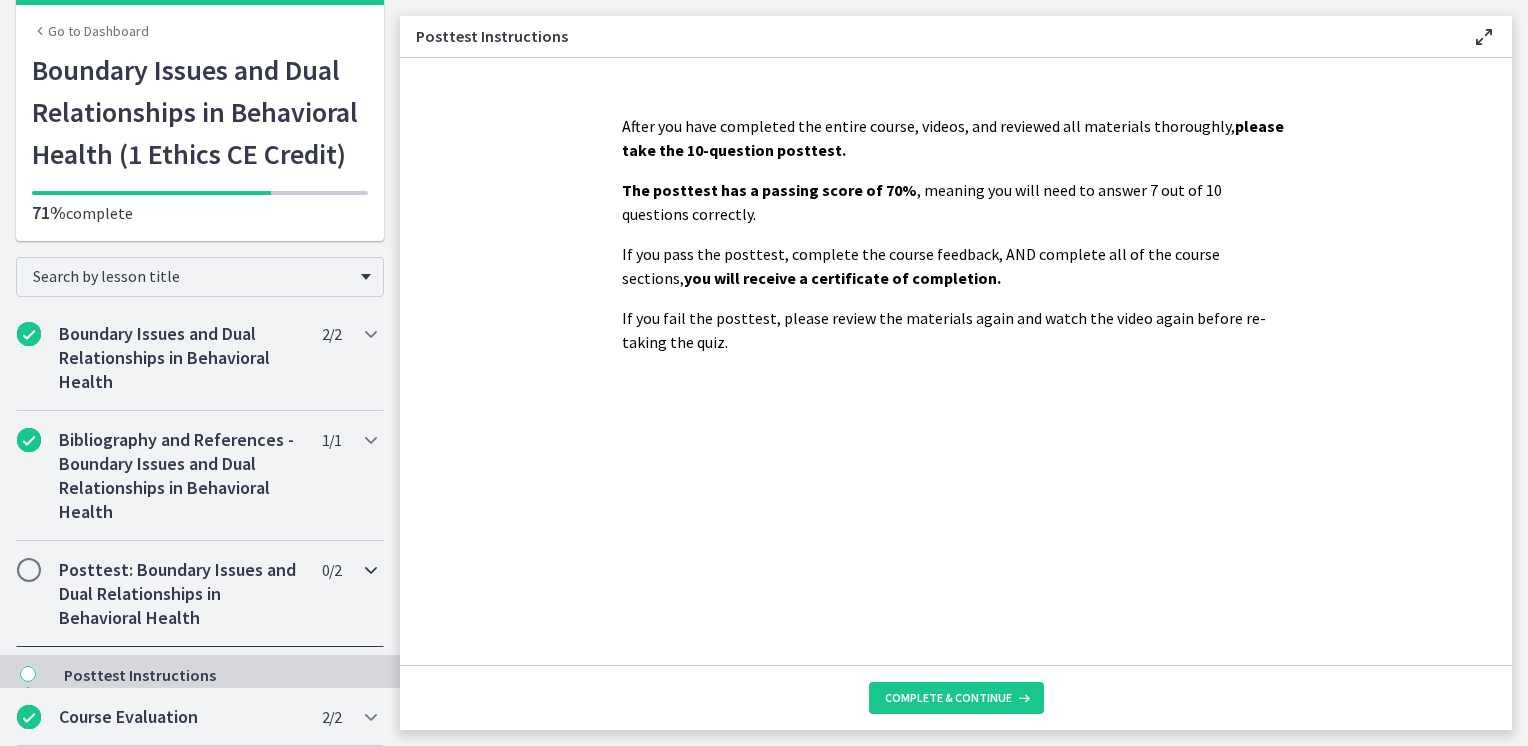 scroll, scrollTop: 32, scrollLeft: 0, axis: vertical 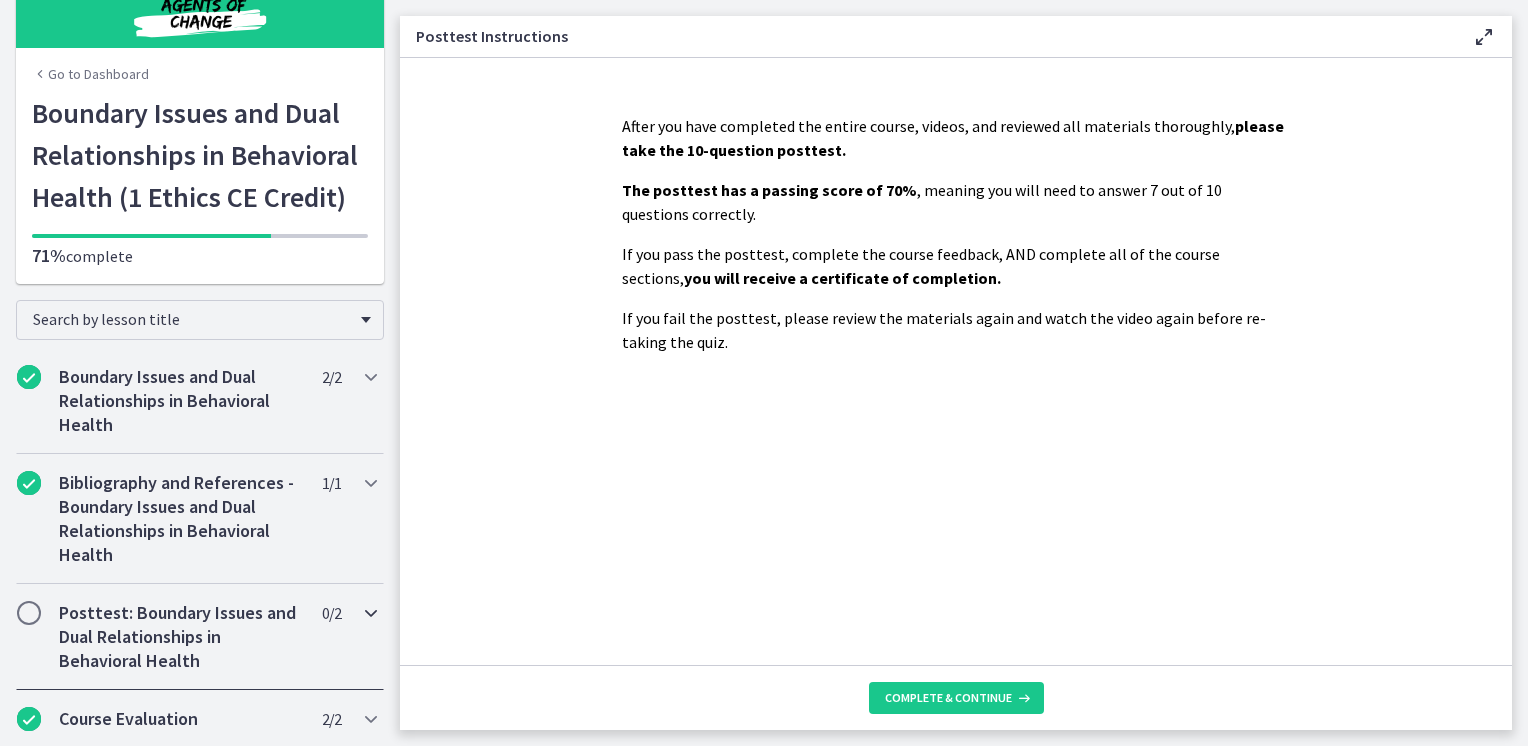 click on "Posttest: Boundary Issues and Dual Relationships in Behavioral Health" at bounding box center [181, 637] 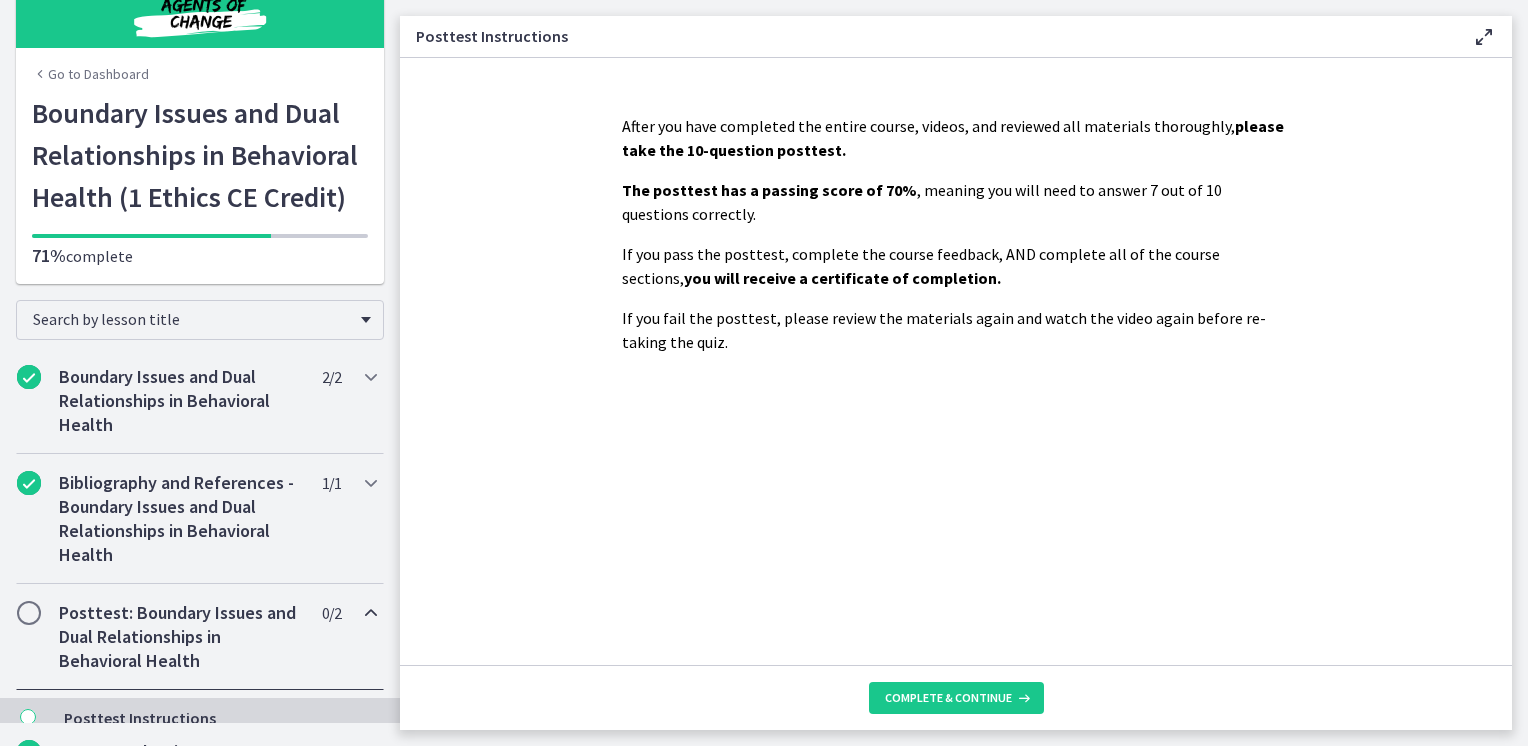 scroll, scrollTop: 200, scrollLeft: 0, axis: vertical 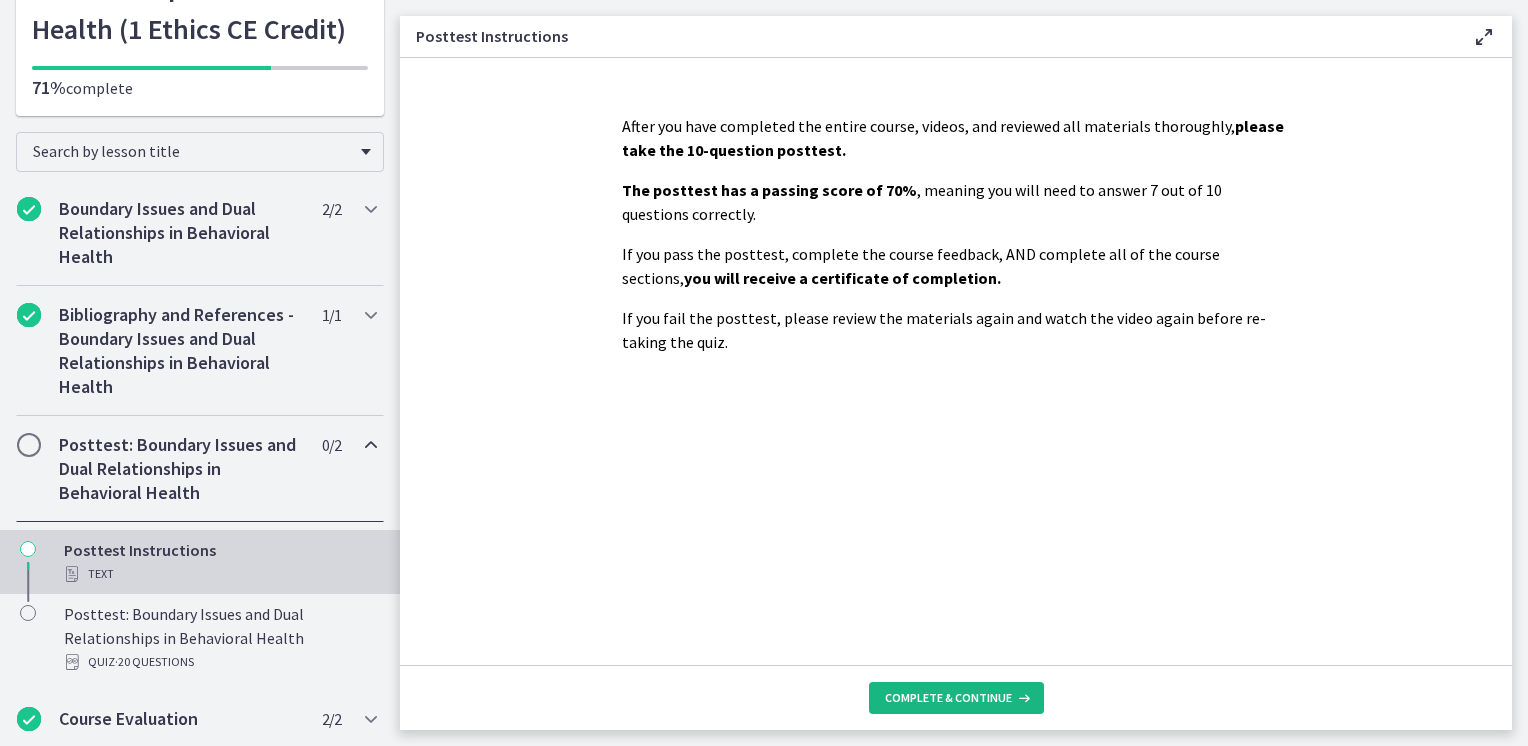 click on "Complete & continue" at bounding box center (948, 698) 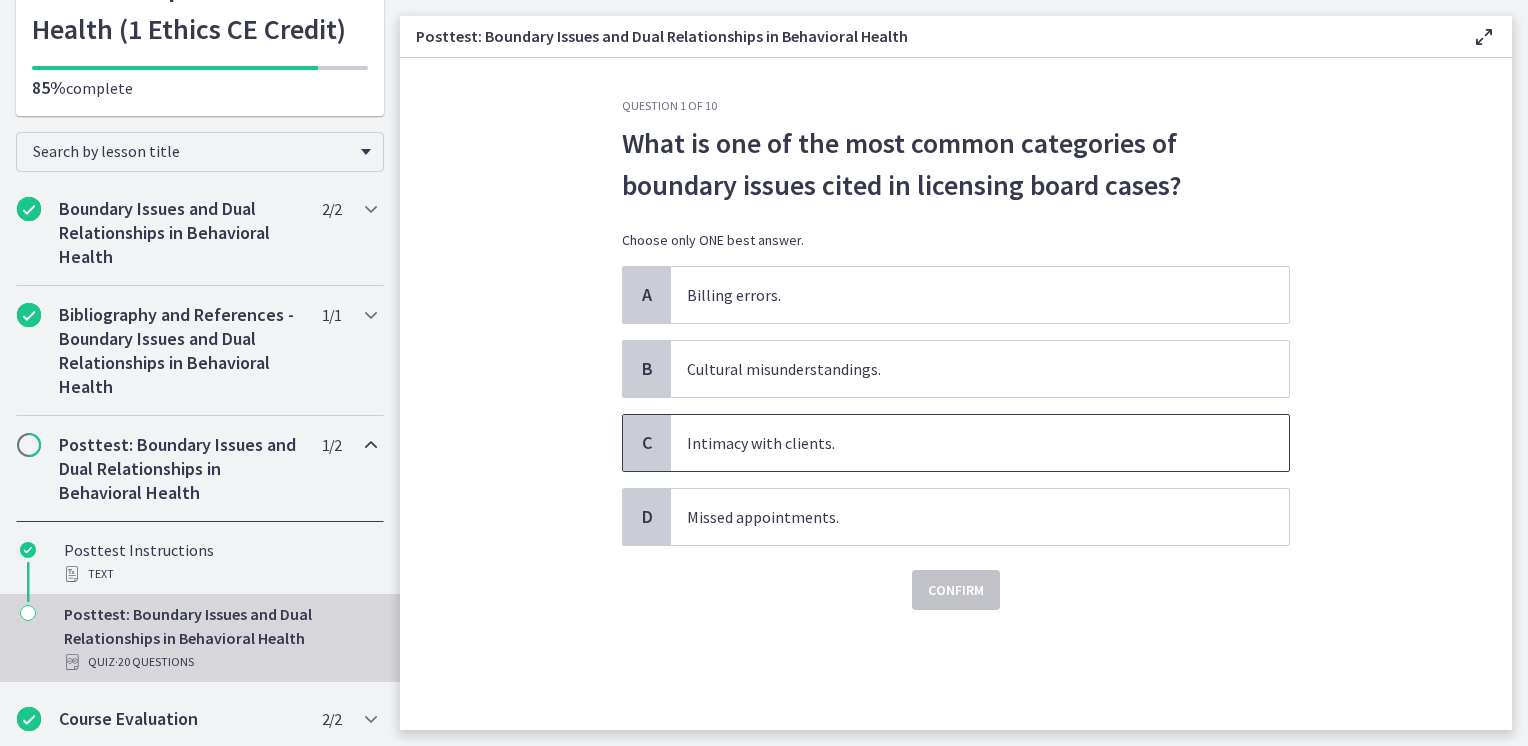click on "Intimacy with clients." at bounding box center [980, 443] 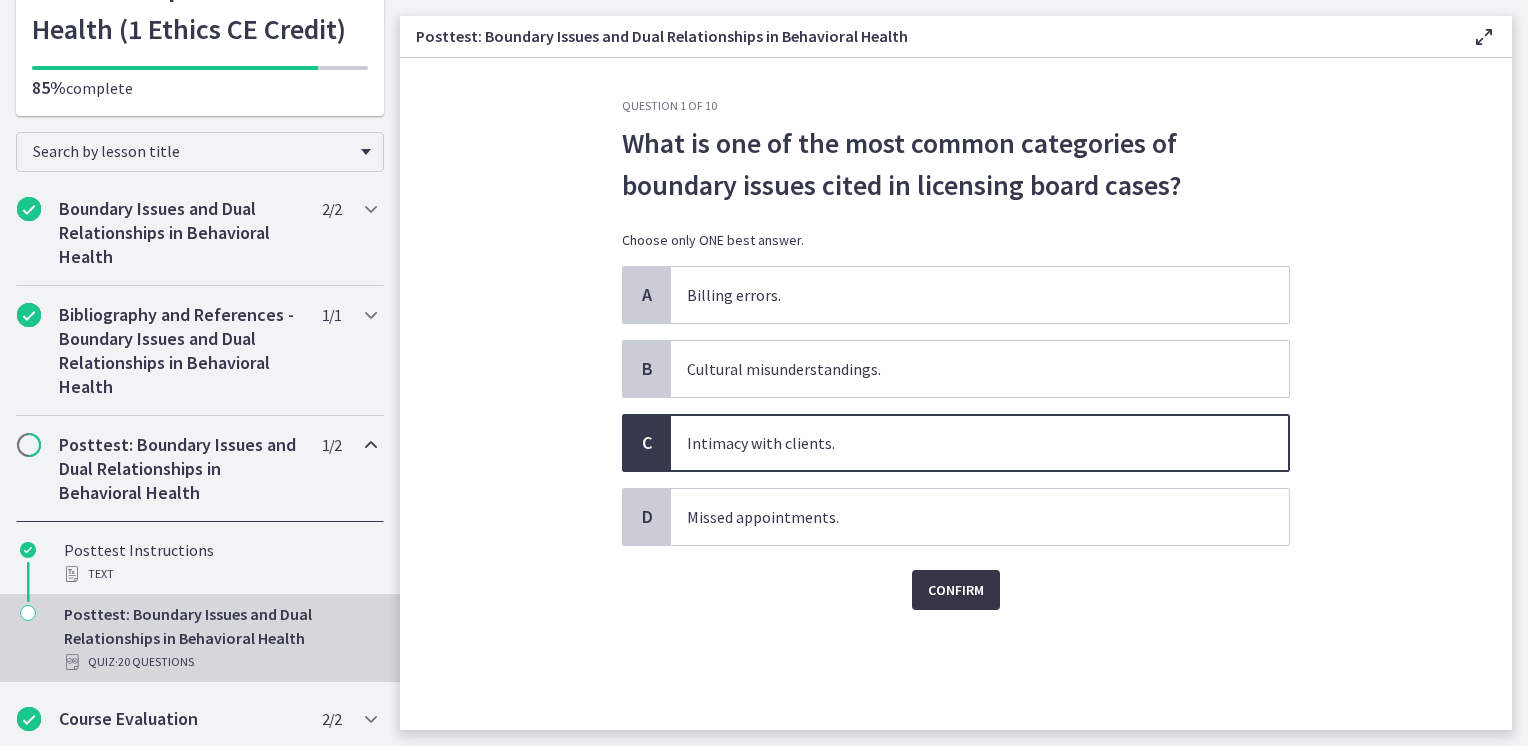 click on "Confirm" at bounding box center [956, 590] 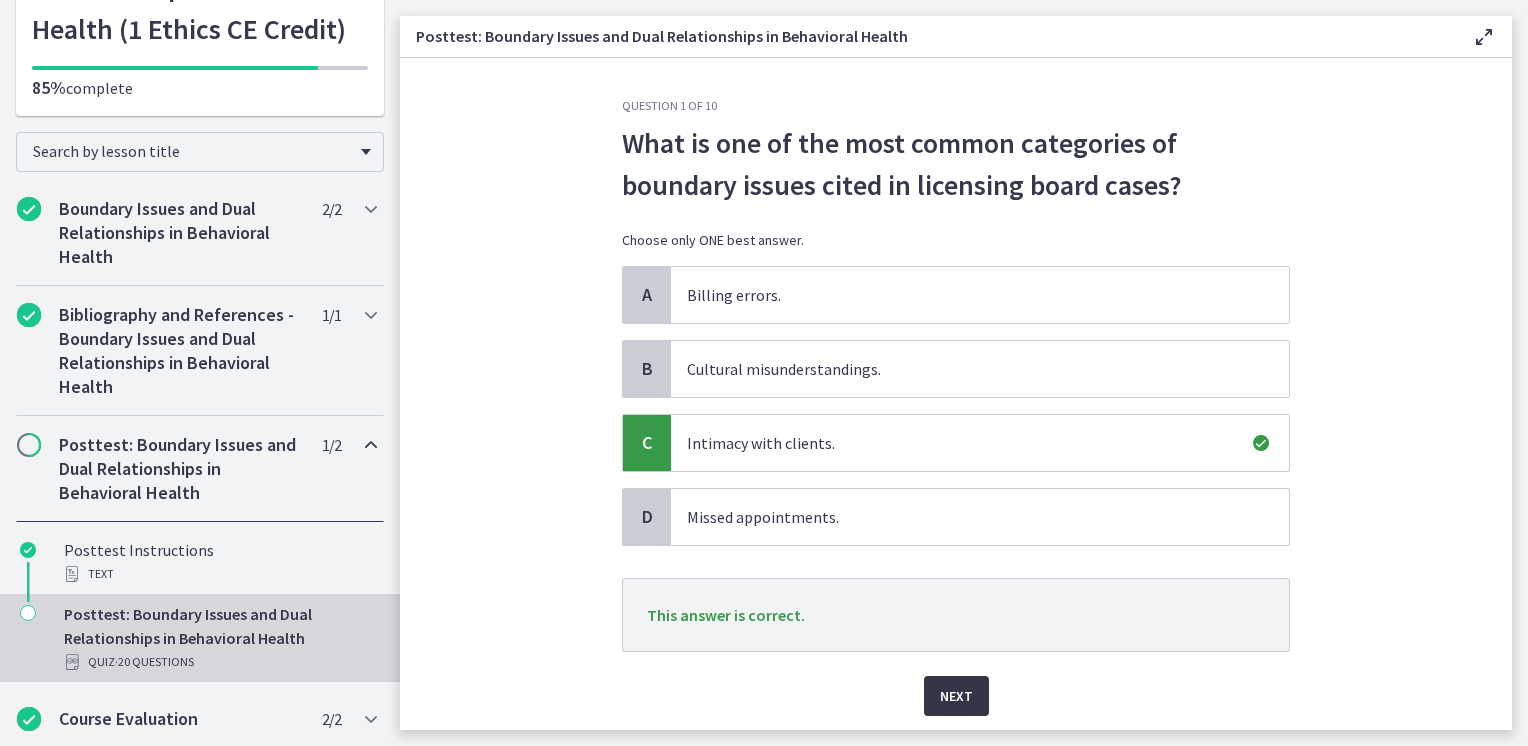 click on "Next" at bounding box center [956, 696] 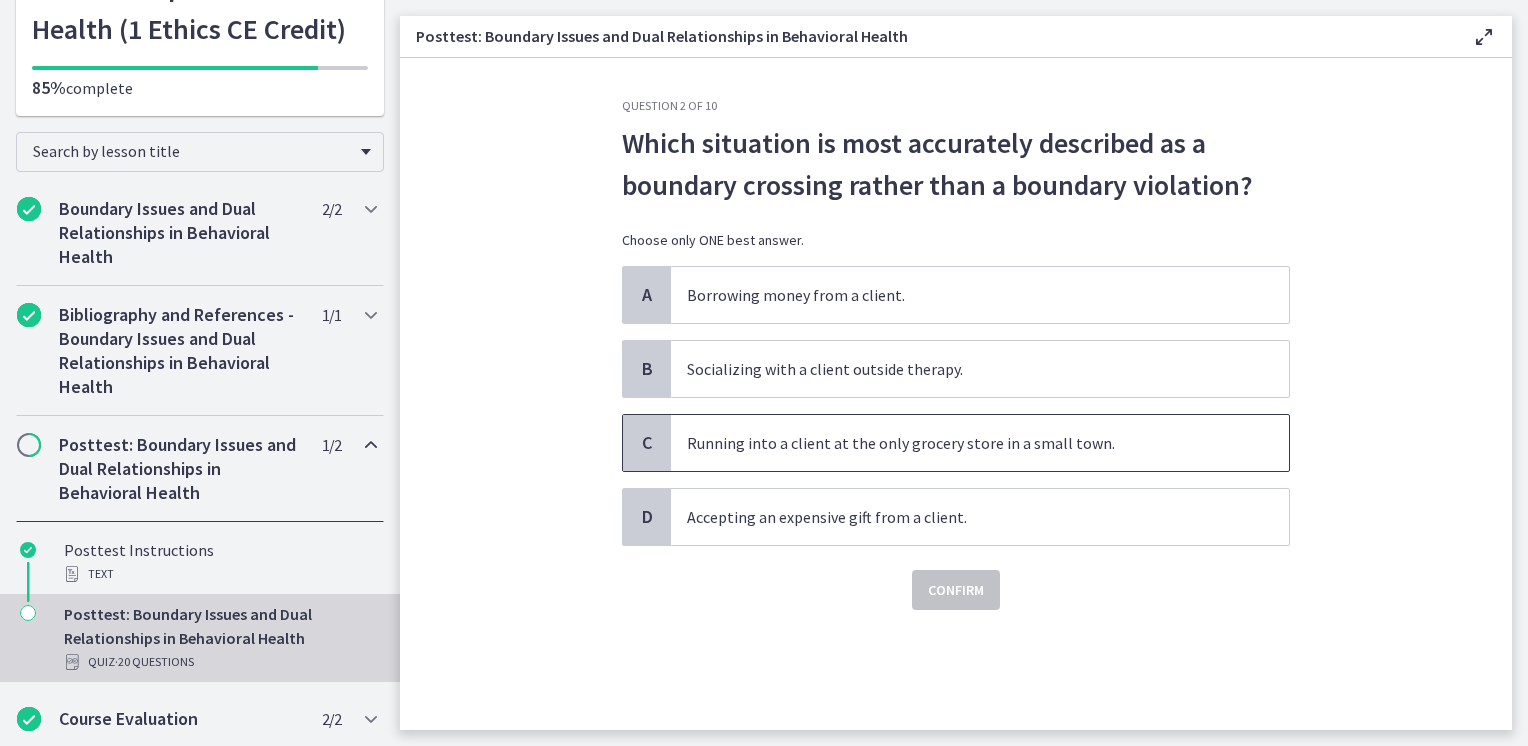 click on "Running into a client at the only grocery store in a small town." at bounding box center (980, 443) 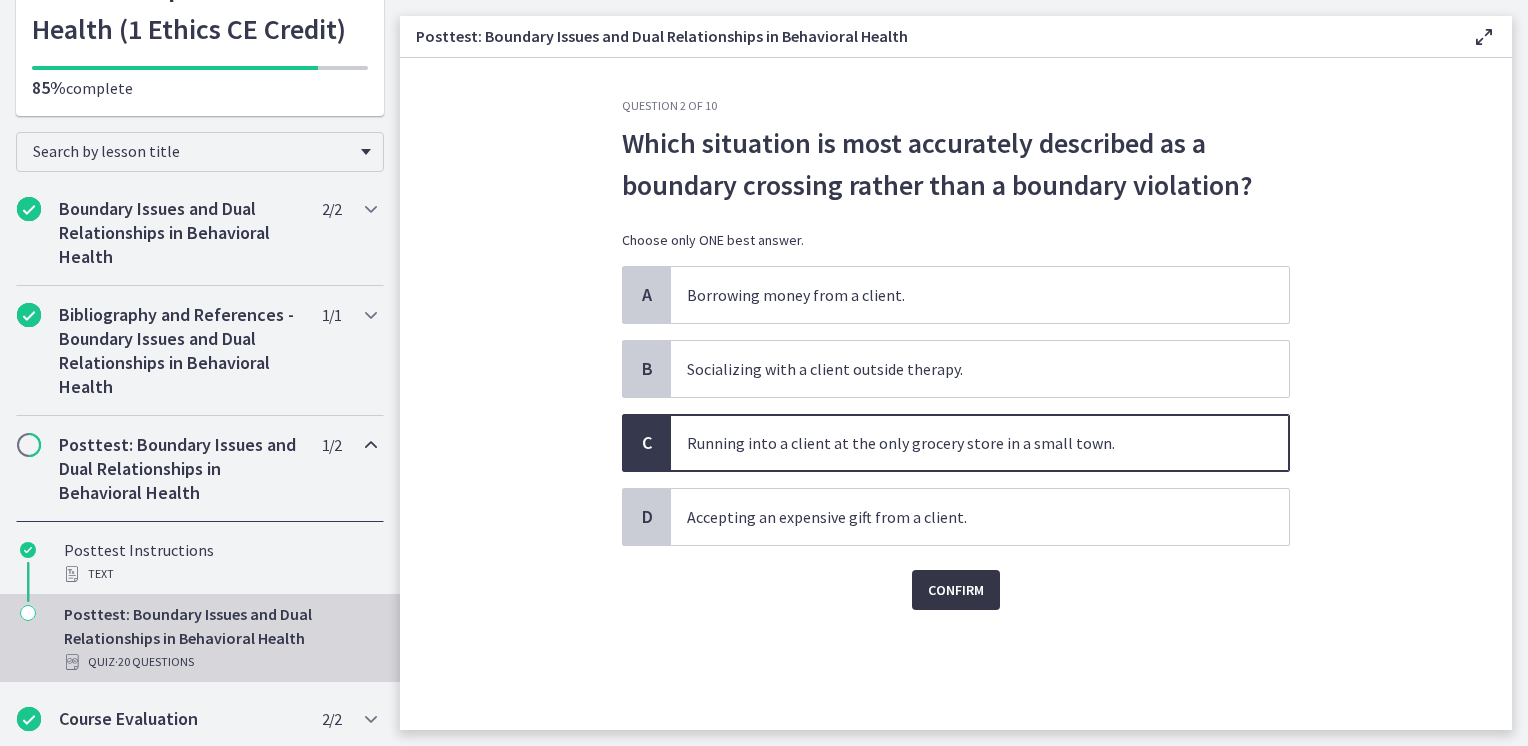 click on "Confirm" at bounding box center [956, 590] 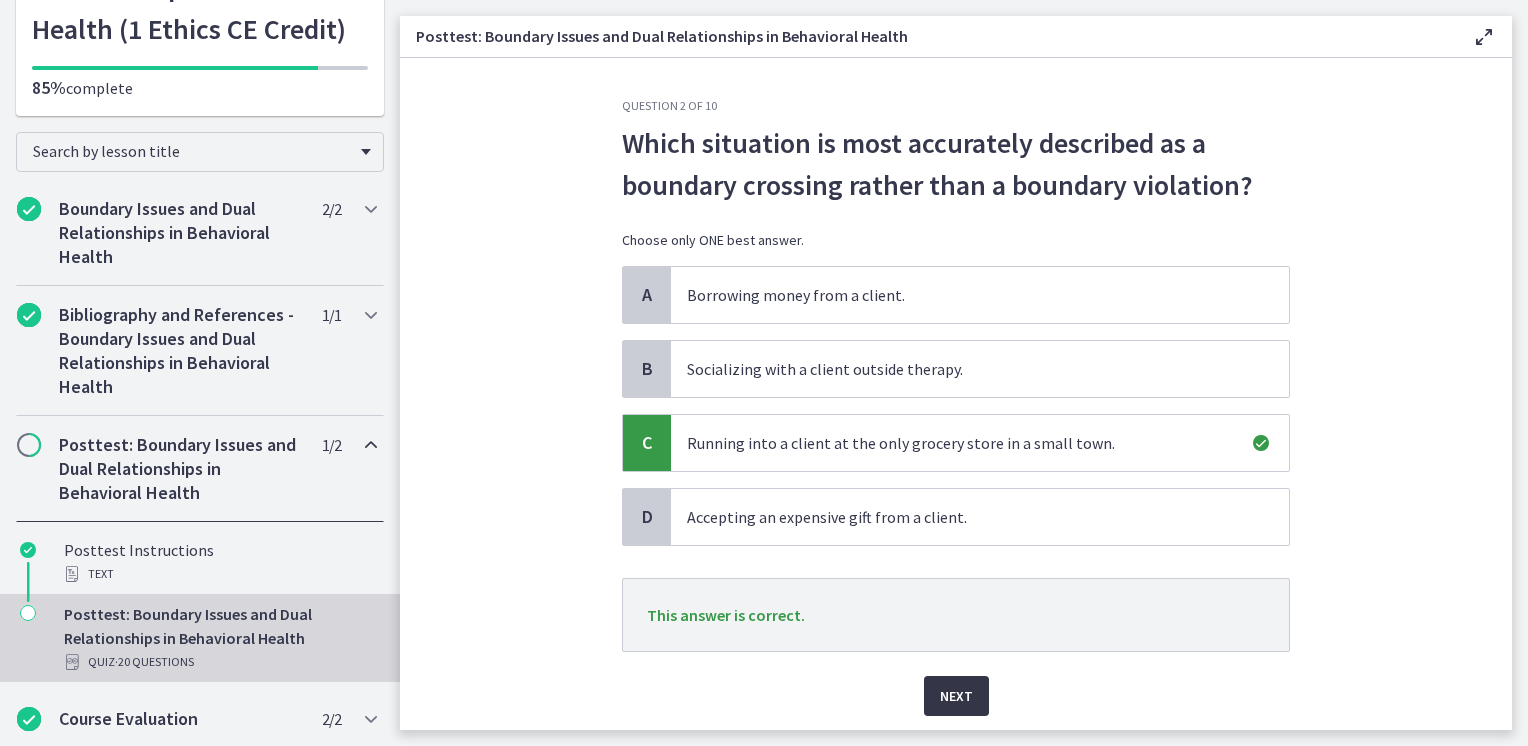 click on "Next" at bounding box center [956, 696] 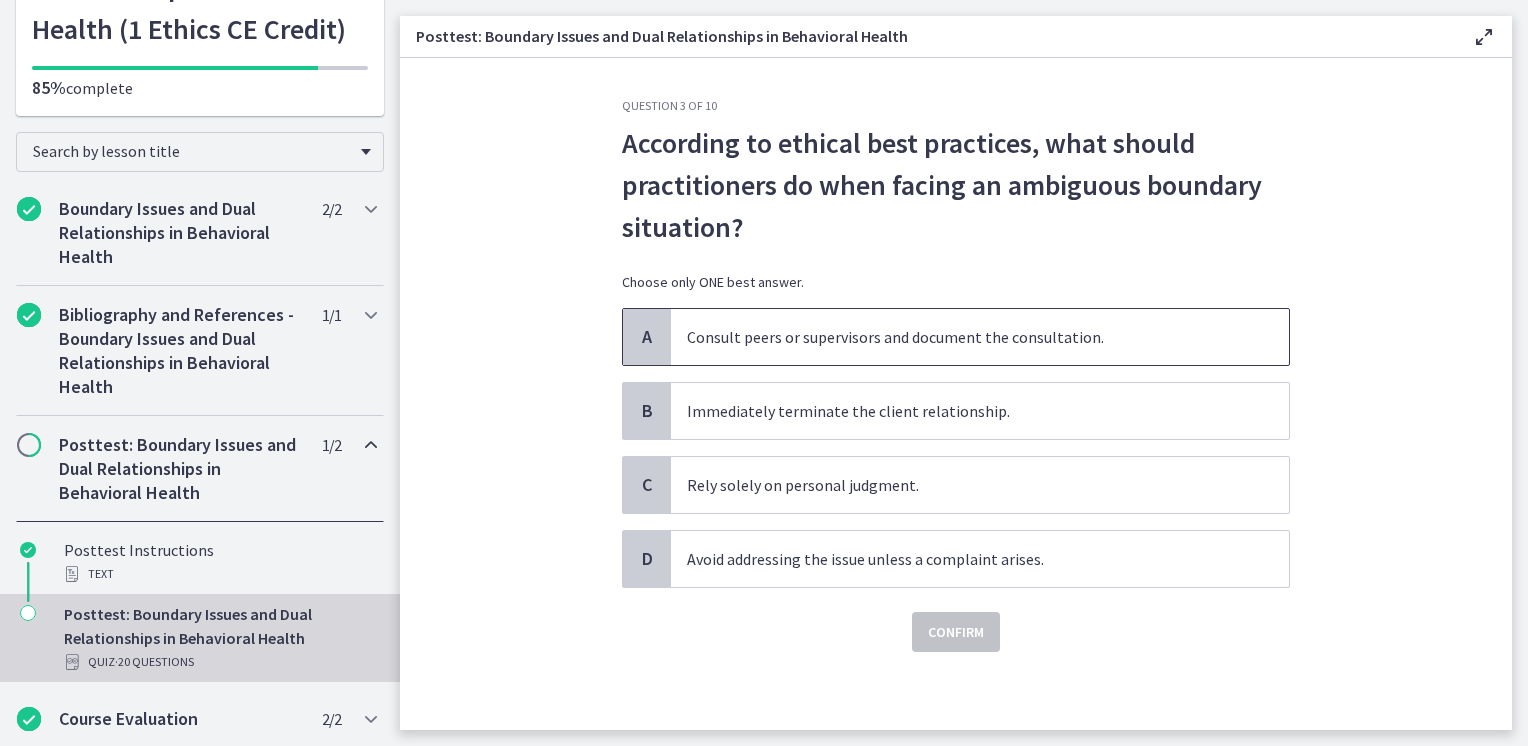click on "Consult peers or supervisors and document the consultation." at bounding box center (980, 337) 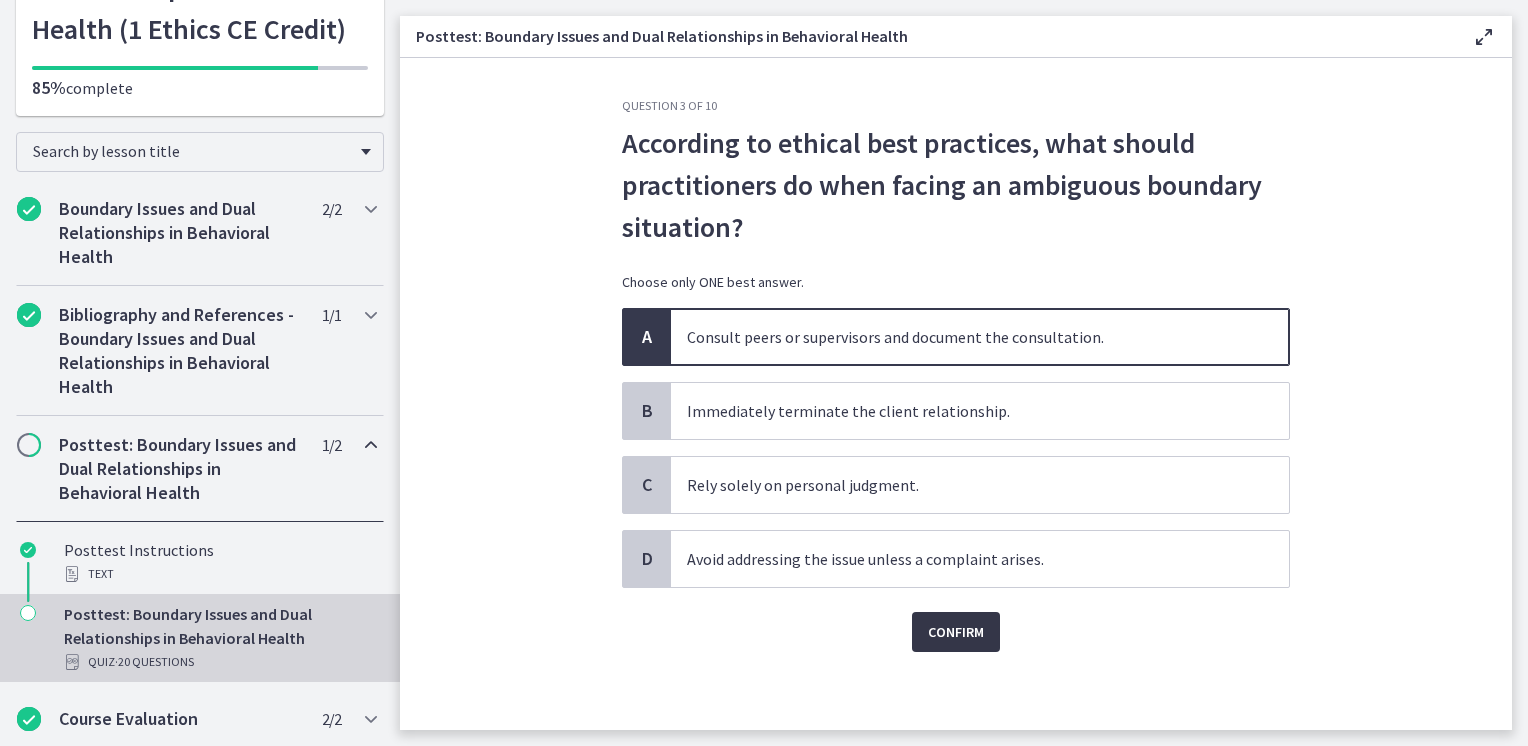 click on "Confirm" at bounding box center (956, 632) 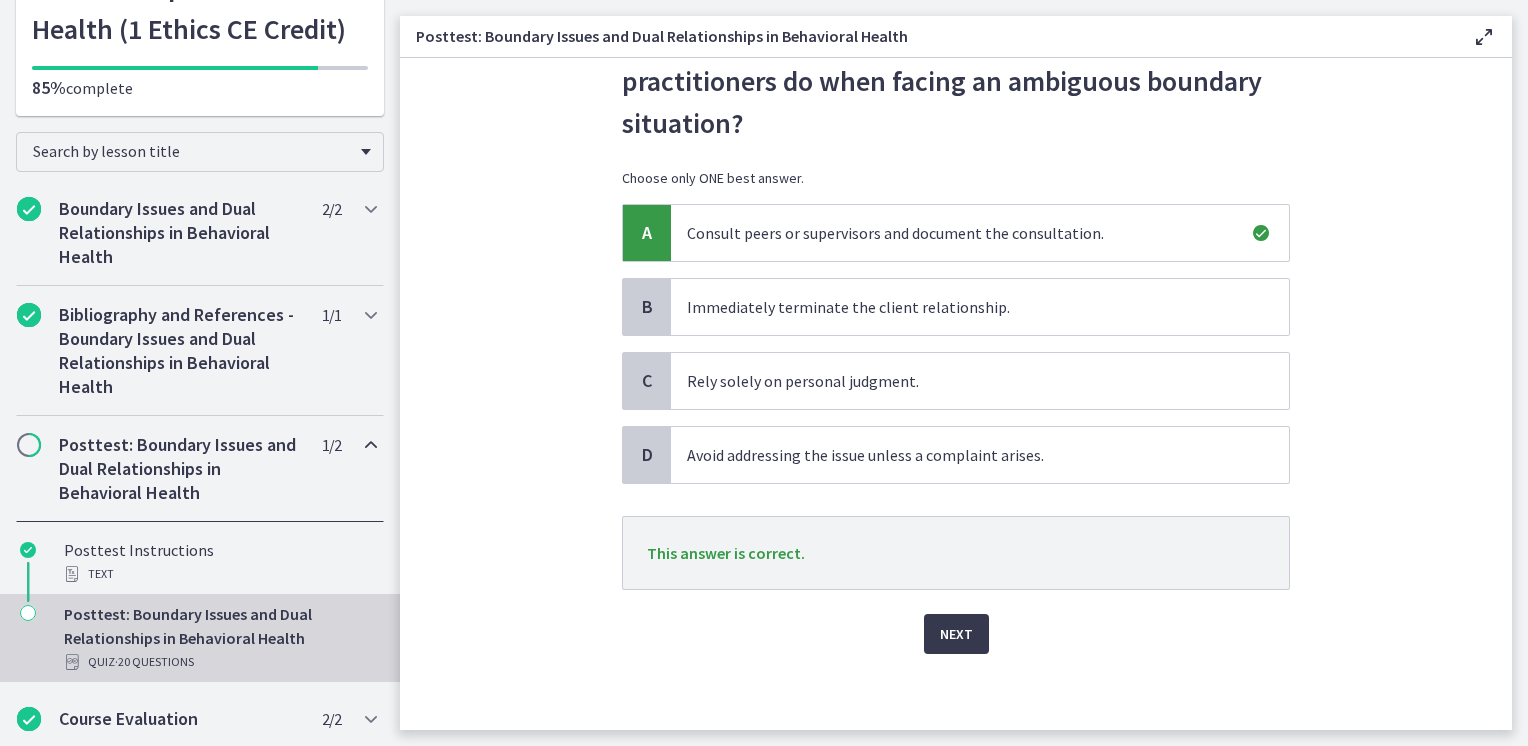 scroll, scrollTop: 105, scrollLeft: 0, axis: vertical 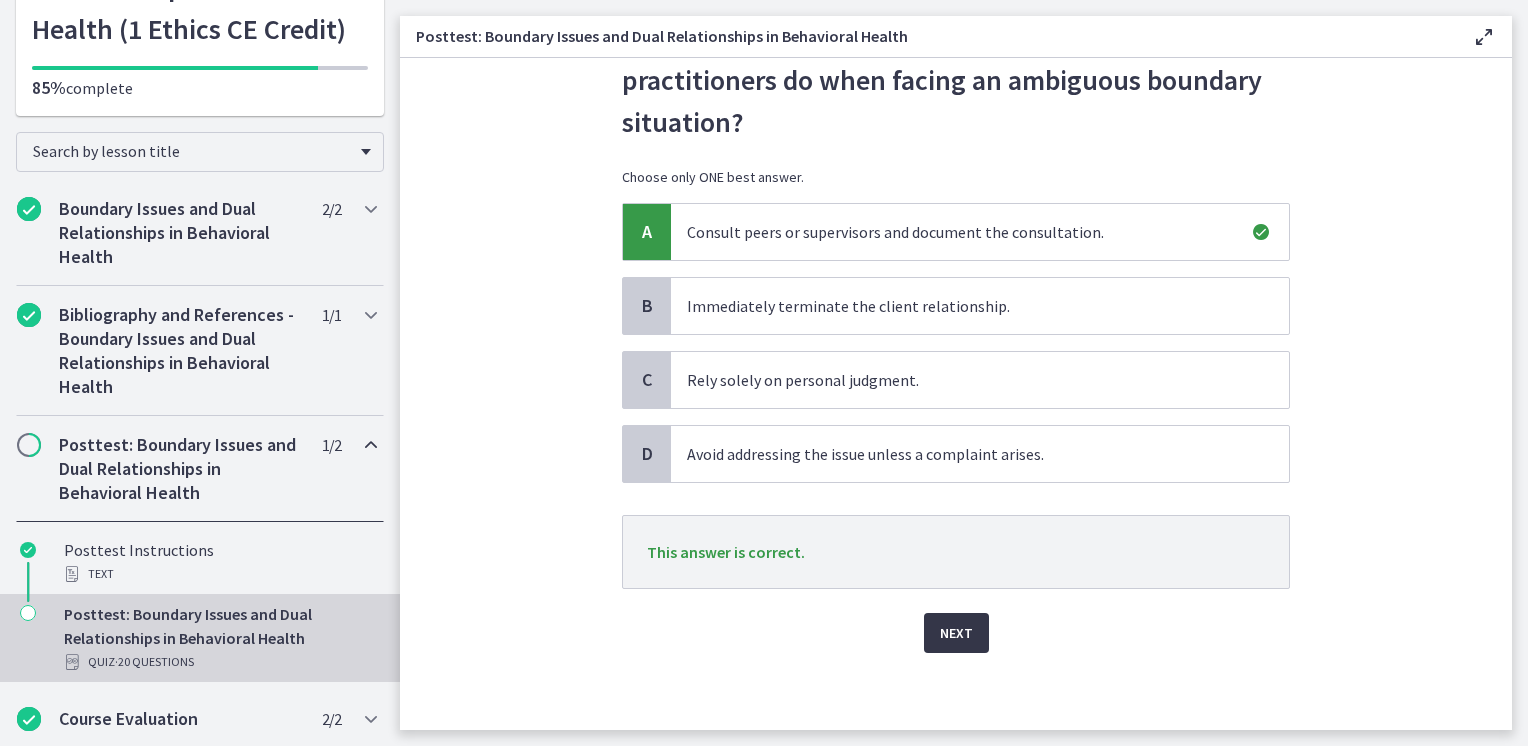 click on "Next" at bounding box center (956, 633) 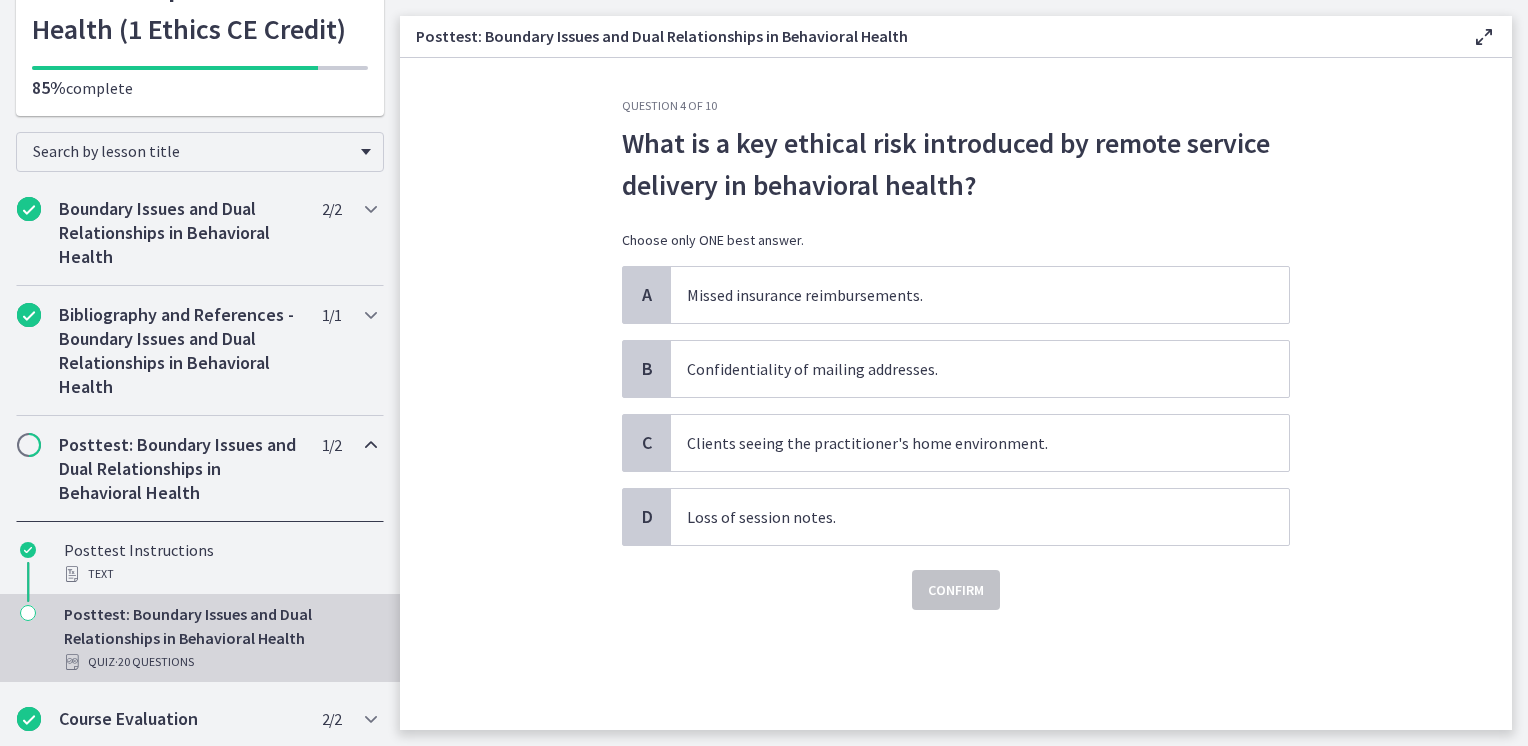 scroll, scrollTop: 0, scrollLeft: 0, axis: both 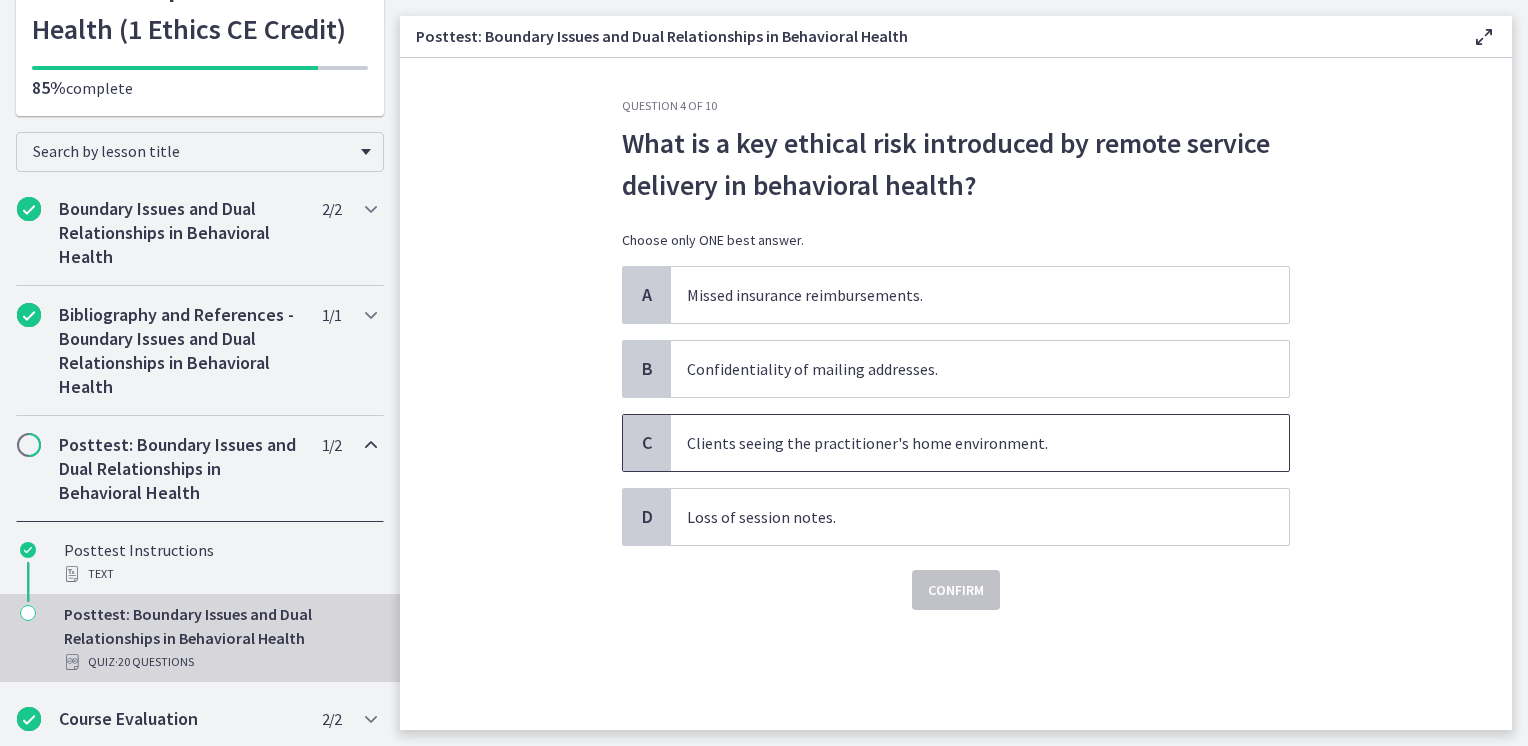click on "Clients seeing the practitioner's home environment." at bounding box center [980, 443] 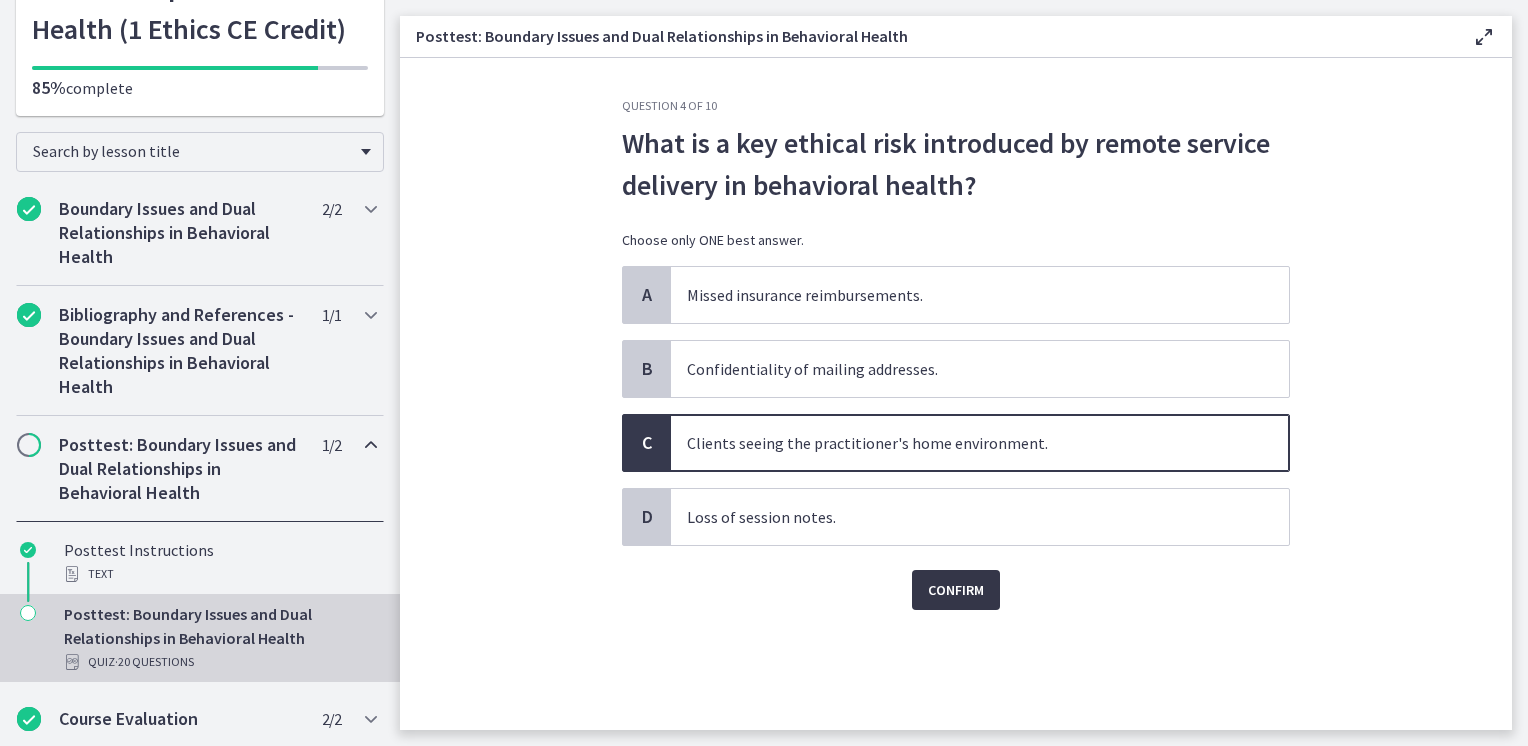 click on "Confirm" at bounding box center [956, 590] 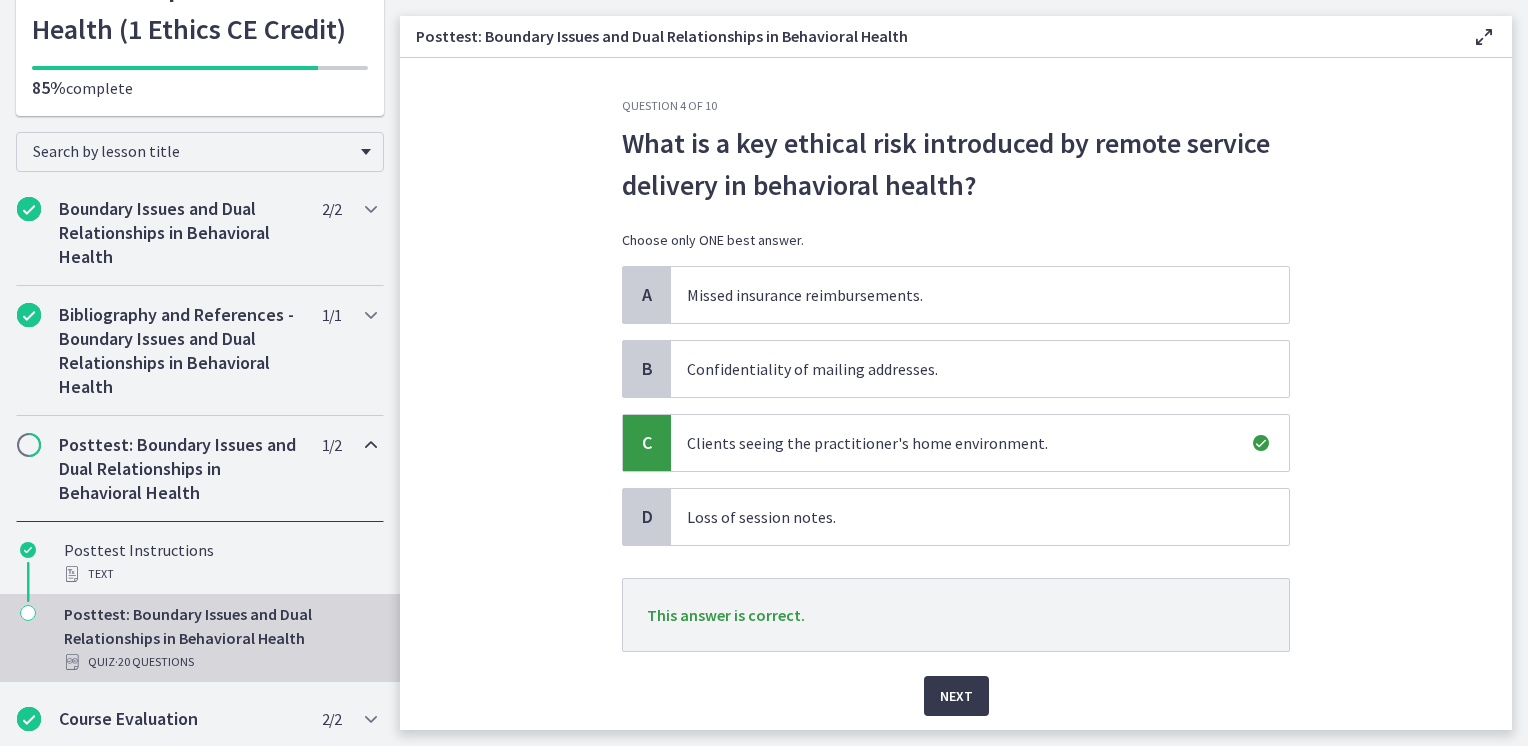 scroll, scrollTop: 63, scrollLeft: 0, axis: vertical 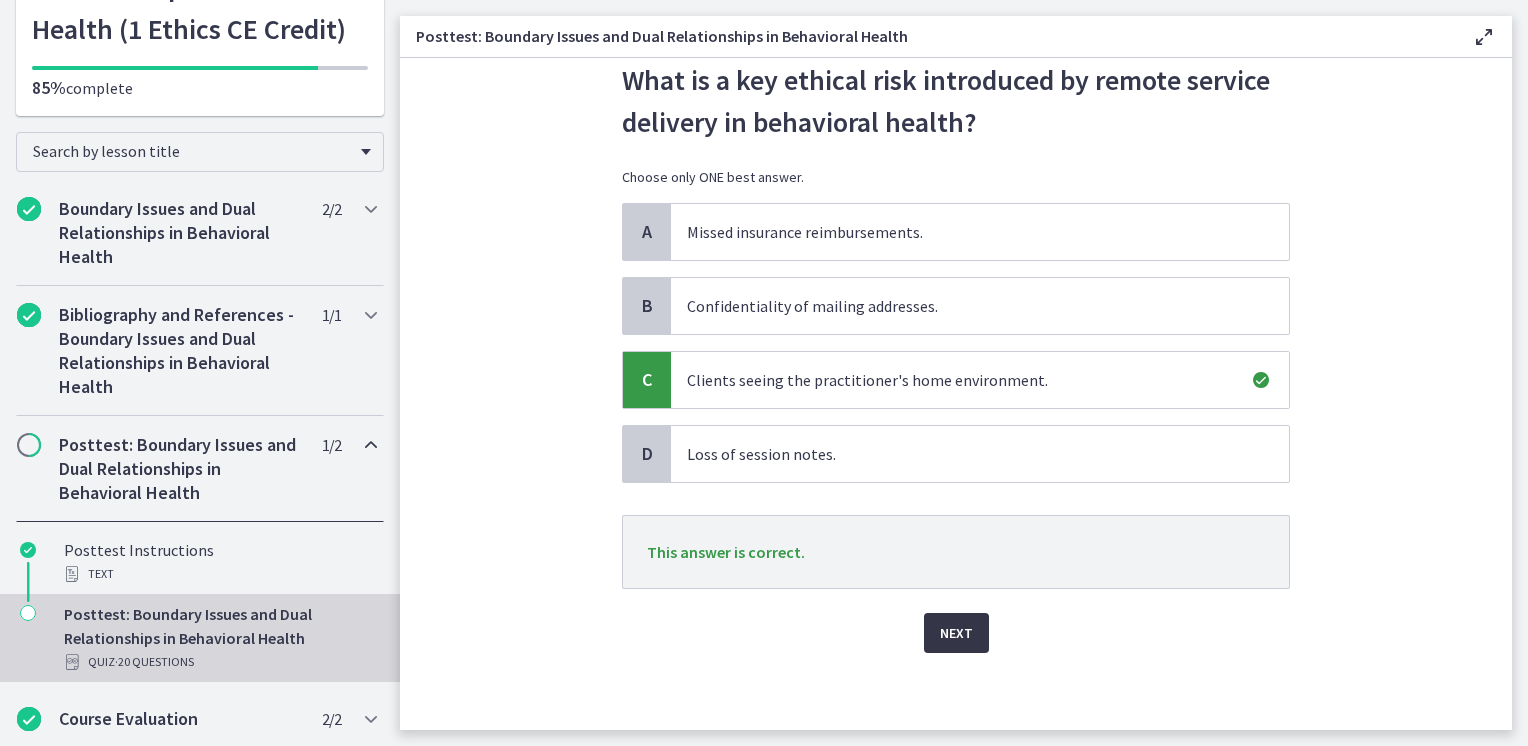 click on "Next" at bounding box center (956, 633) 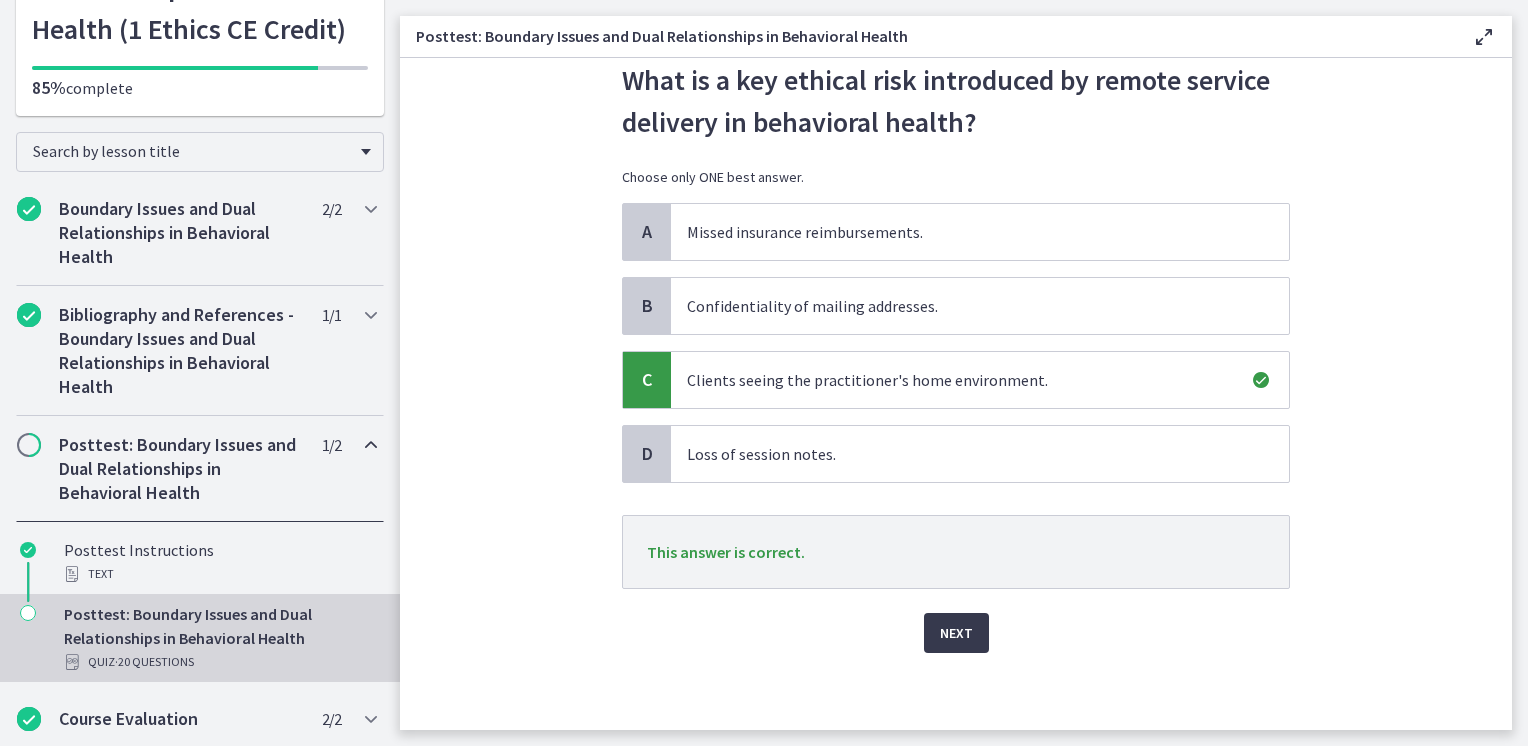 scroll, scrollTop: 0, scrollLeft: 0, axis: both 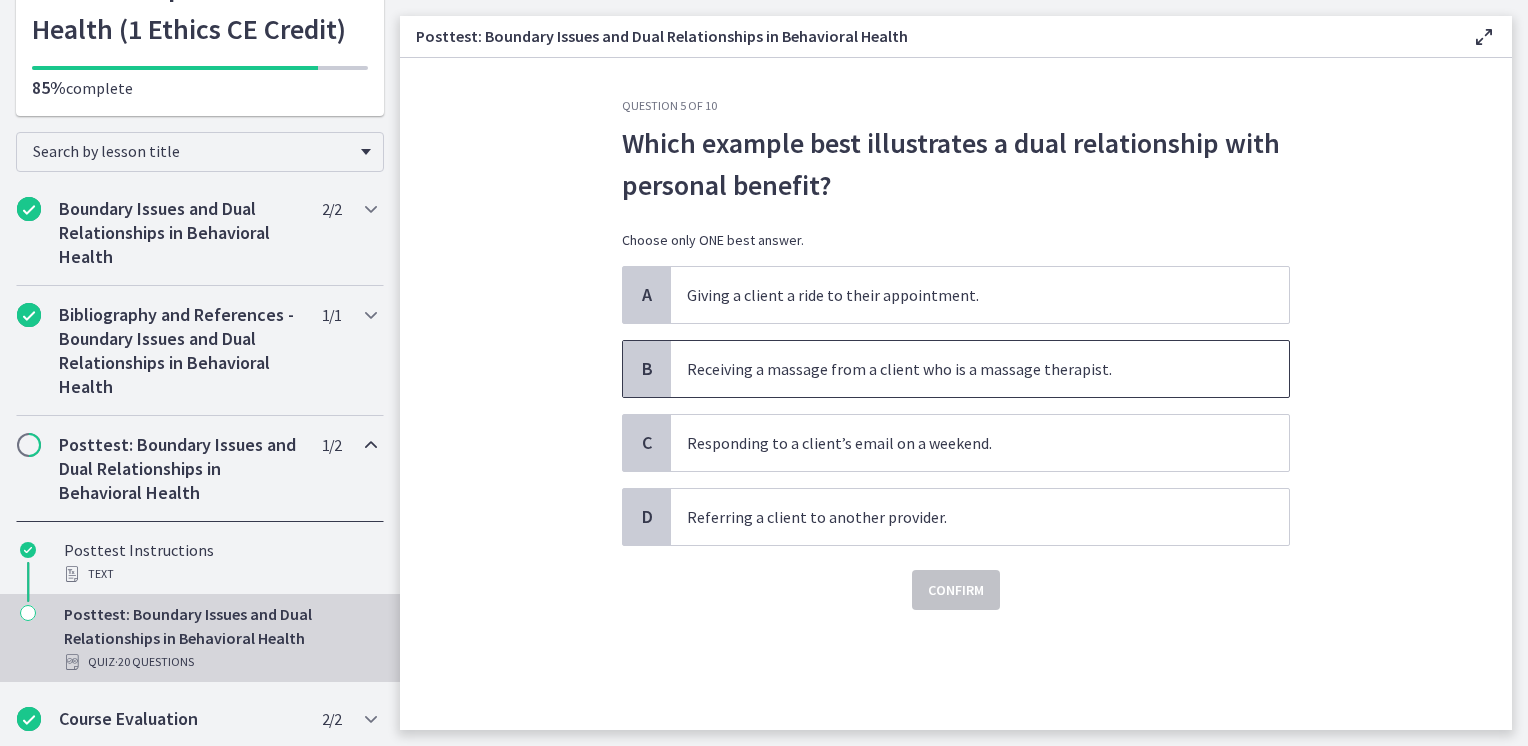 click on "Receiving a massage from a client who is a massage therapist." at bounding box center [980, 369] 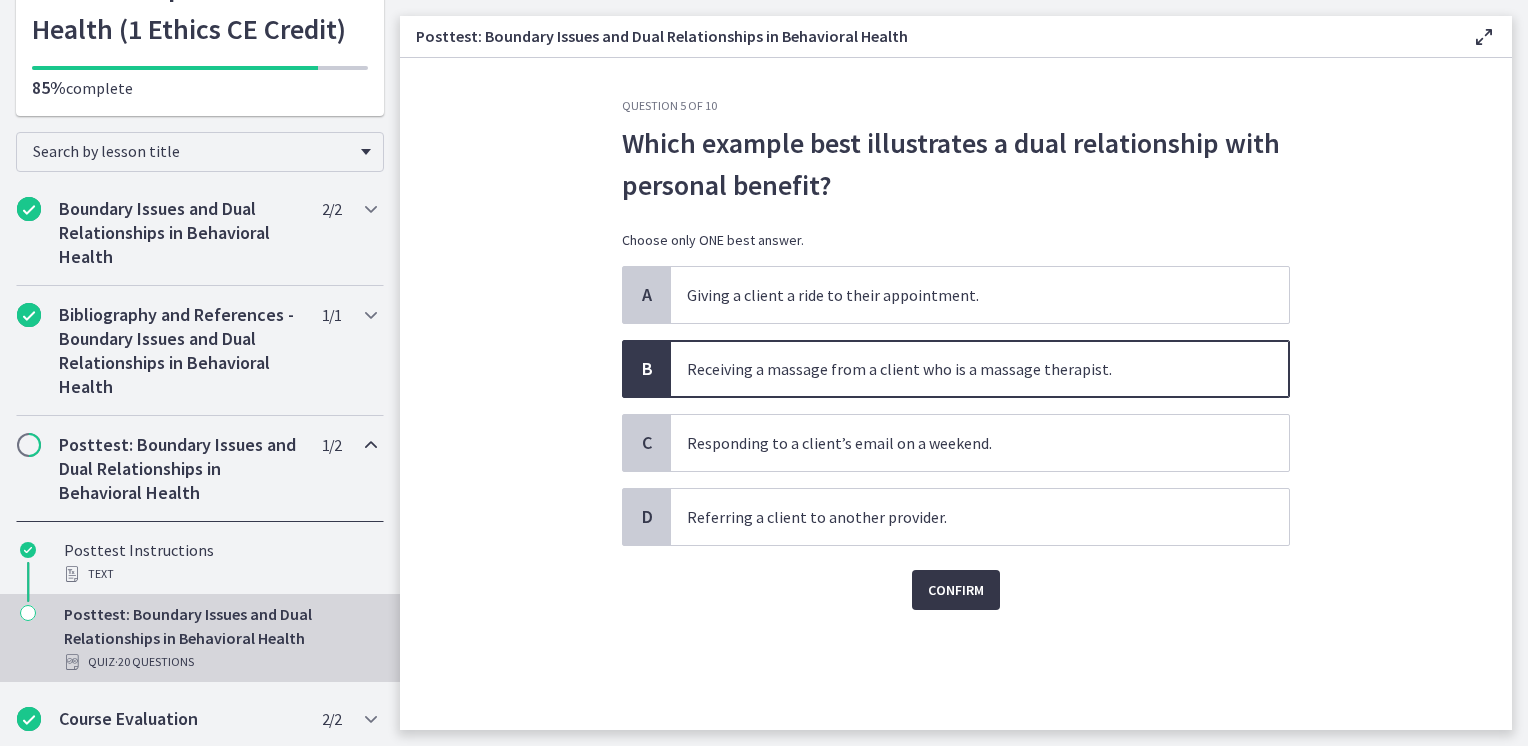 click on "Confirm" at bounding box center (956, 590) 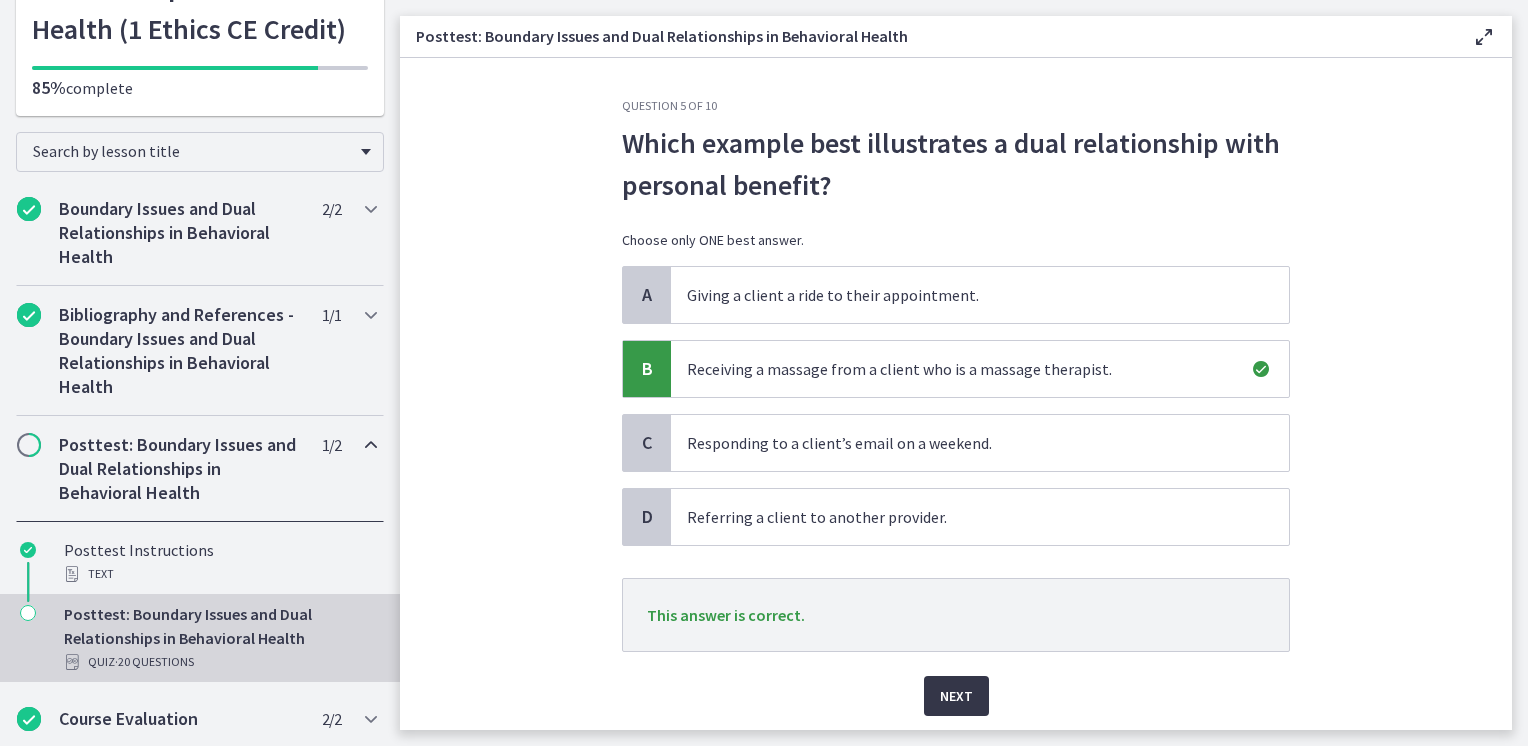 click on "Next" at bounding box center (956, 696) 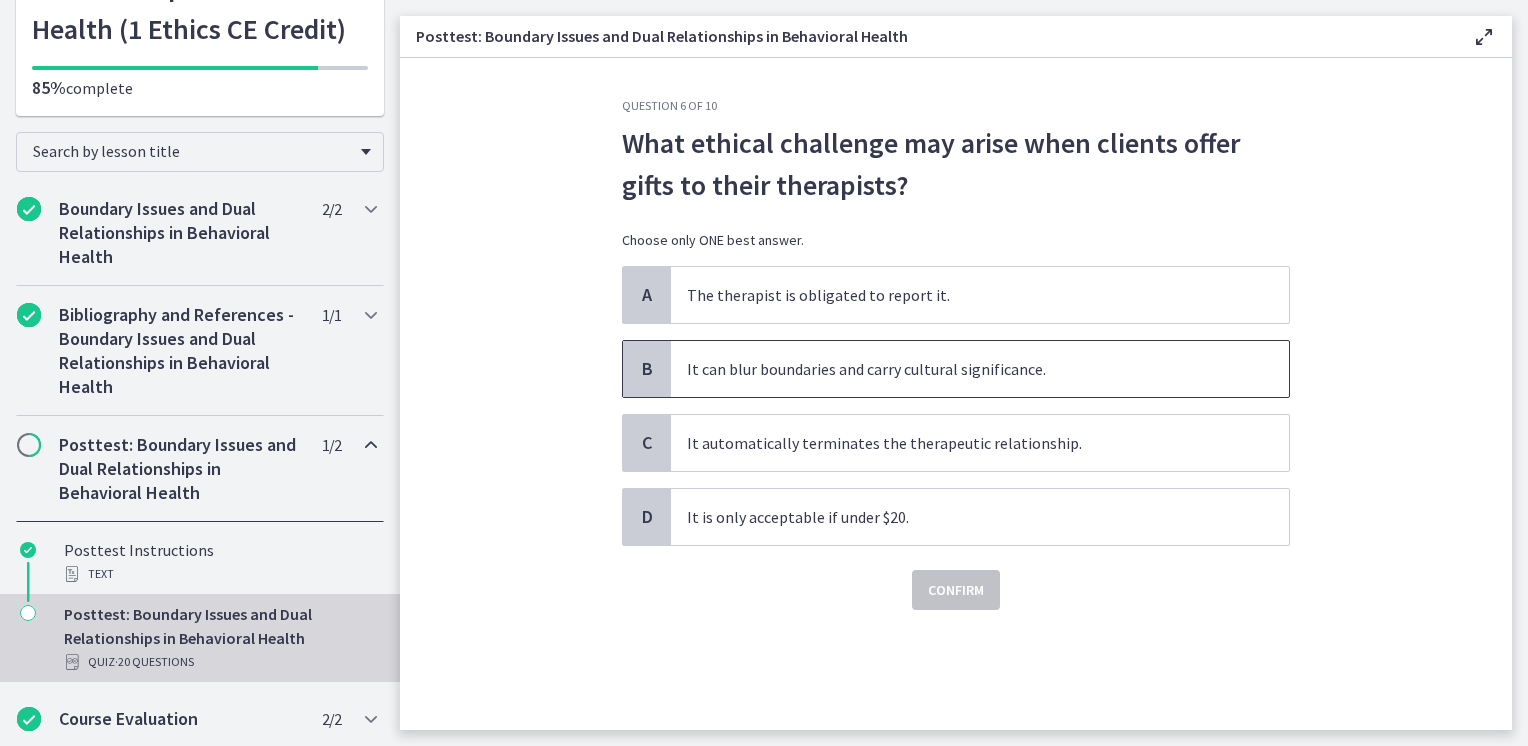 click on "It can blur boundaries and carry cultural significance." at bounding box center [980, 369] 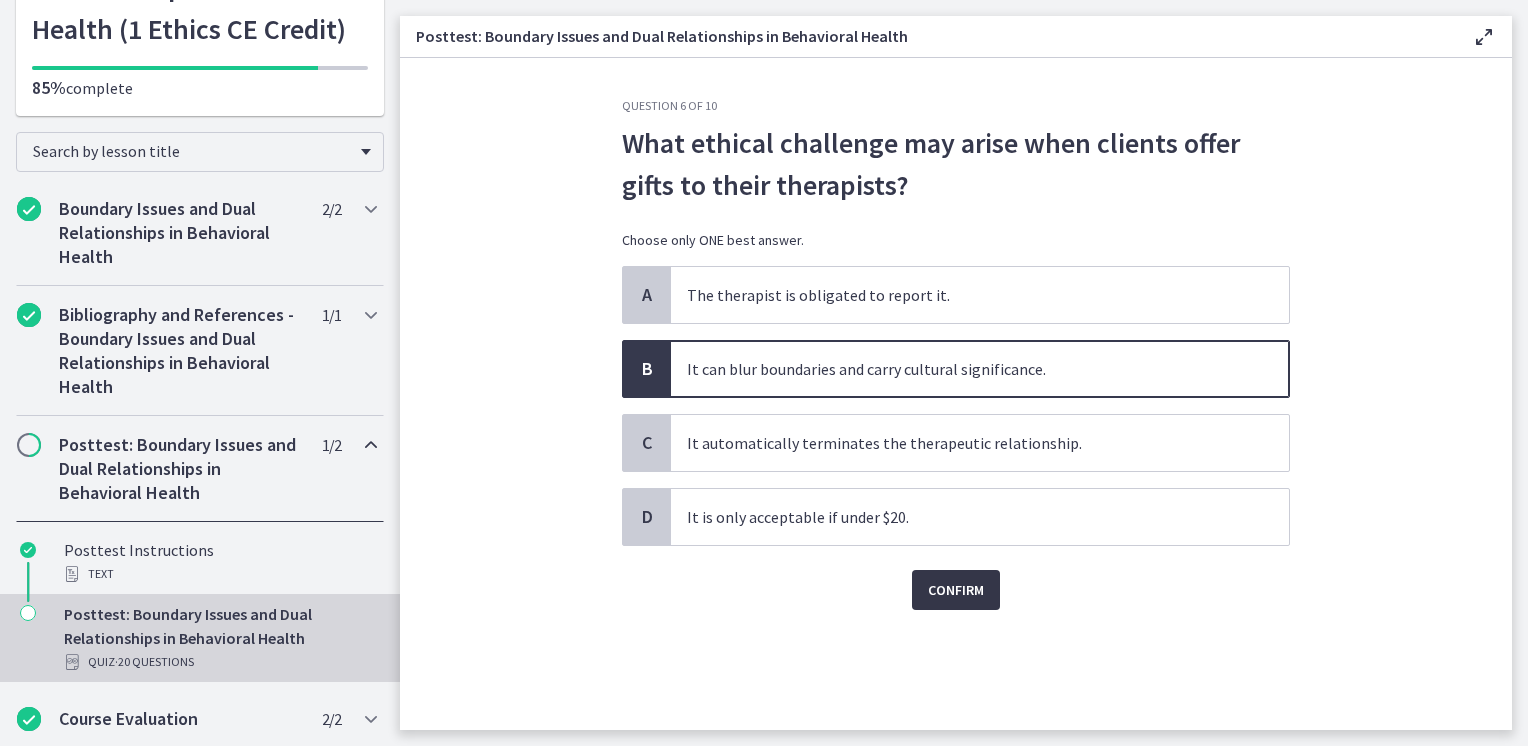 click on "Confirm" at bounding box center [956, 590] 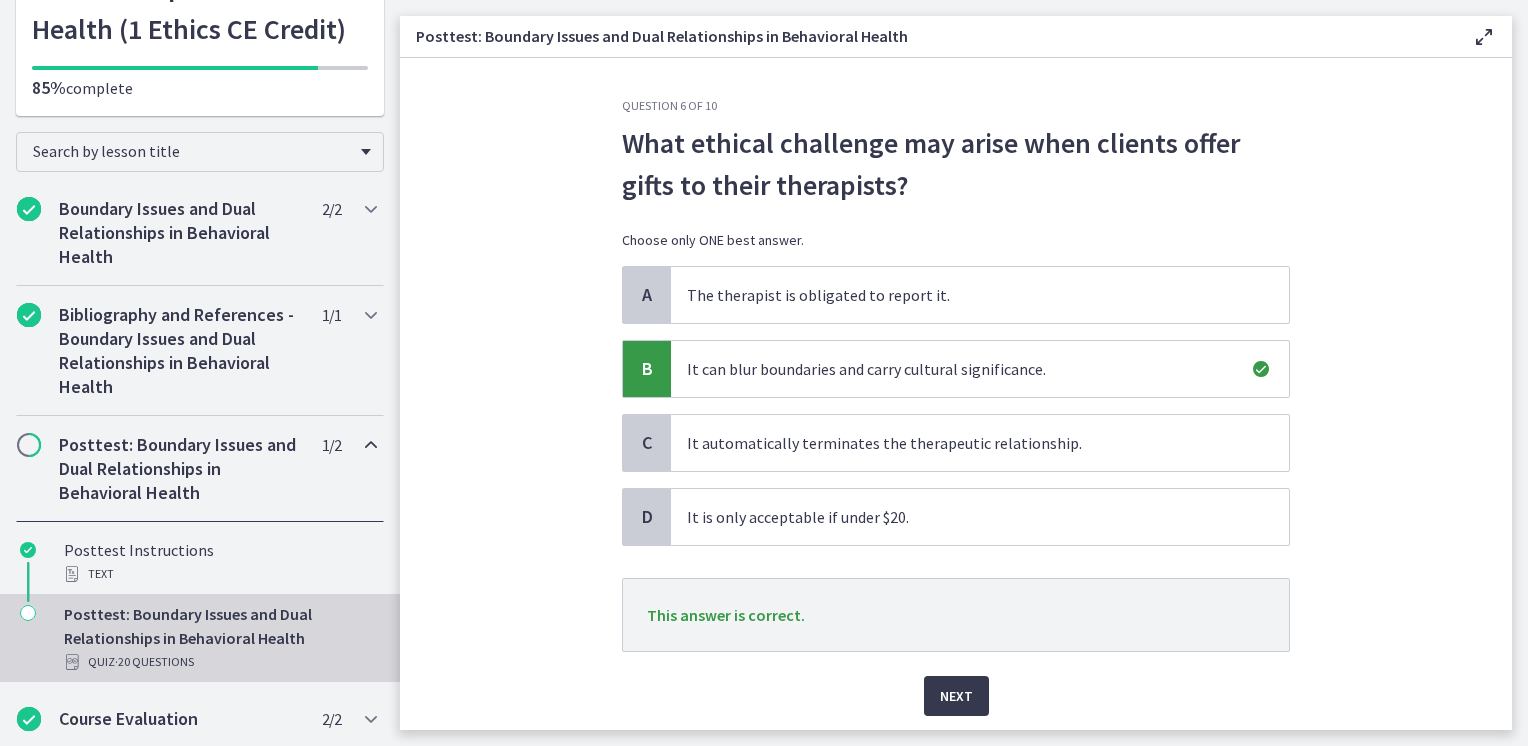 click on "It can blur boundaries and carry cultural significance." at bounding box center [980, 369] 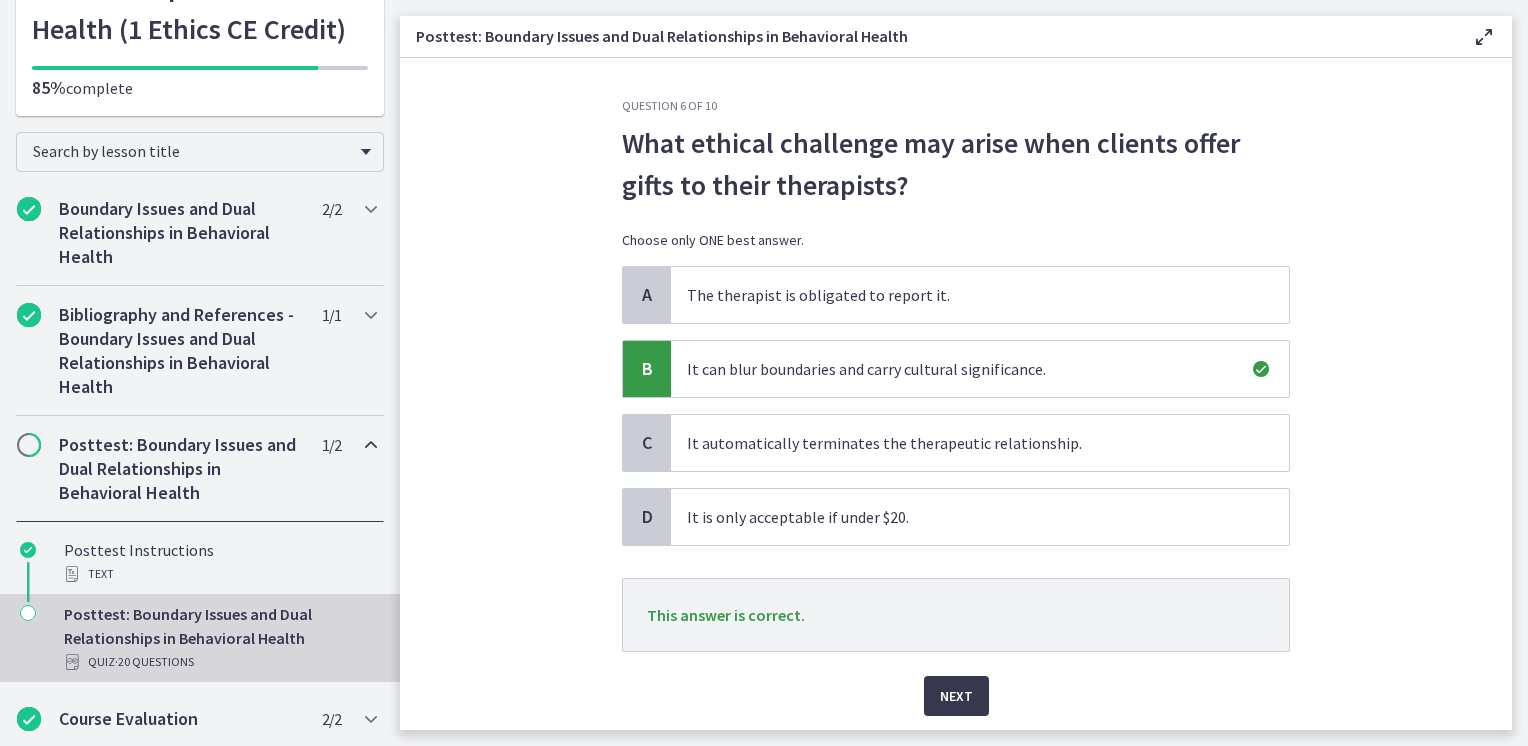 scroll, scrollTop: 63, scrollLeft: 0, axis: vertical 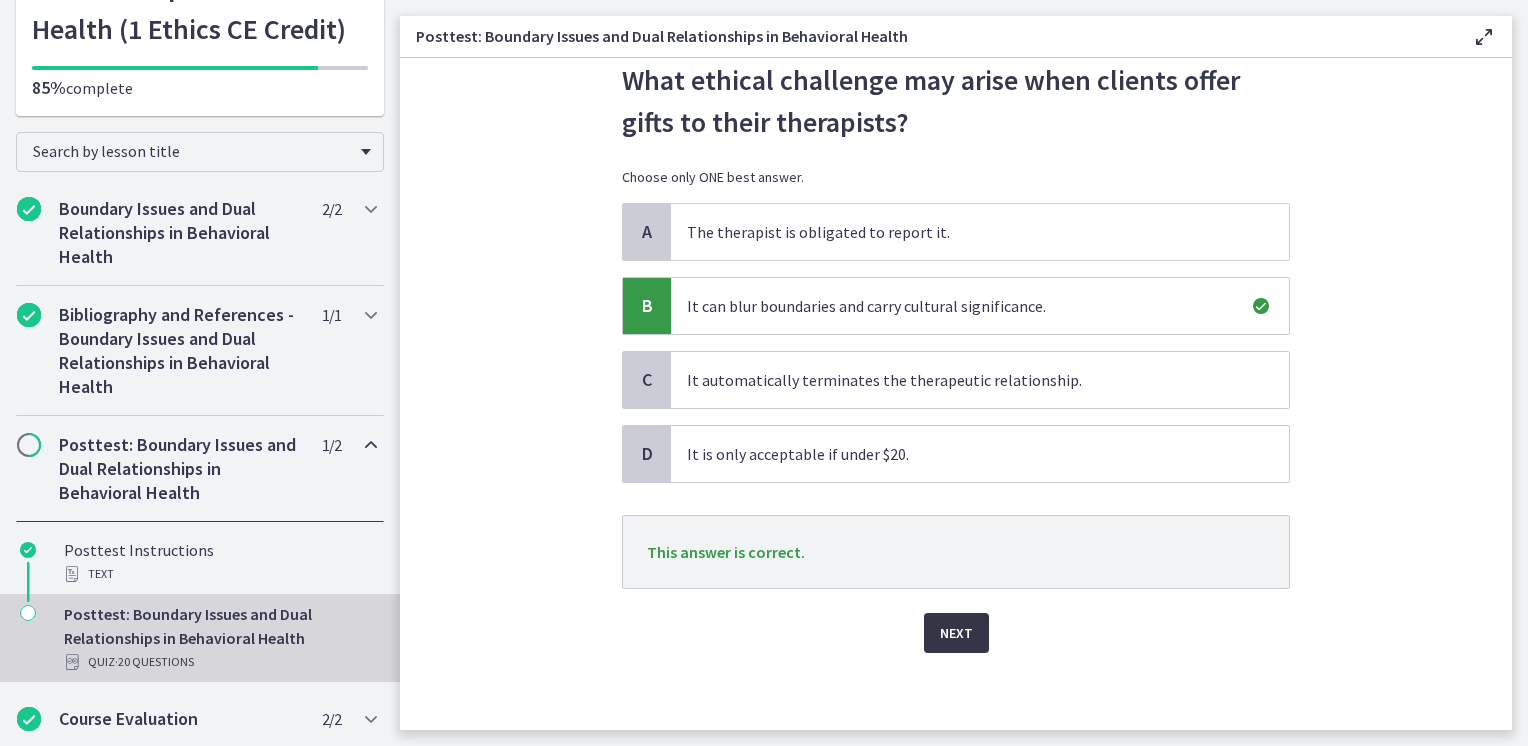 click on "Next" at bounding box center (956, 633) 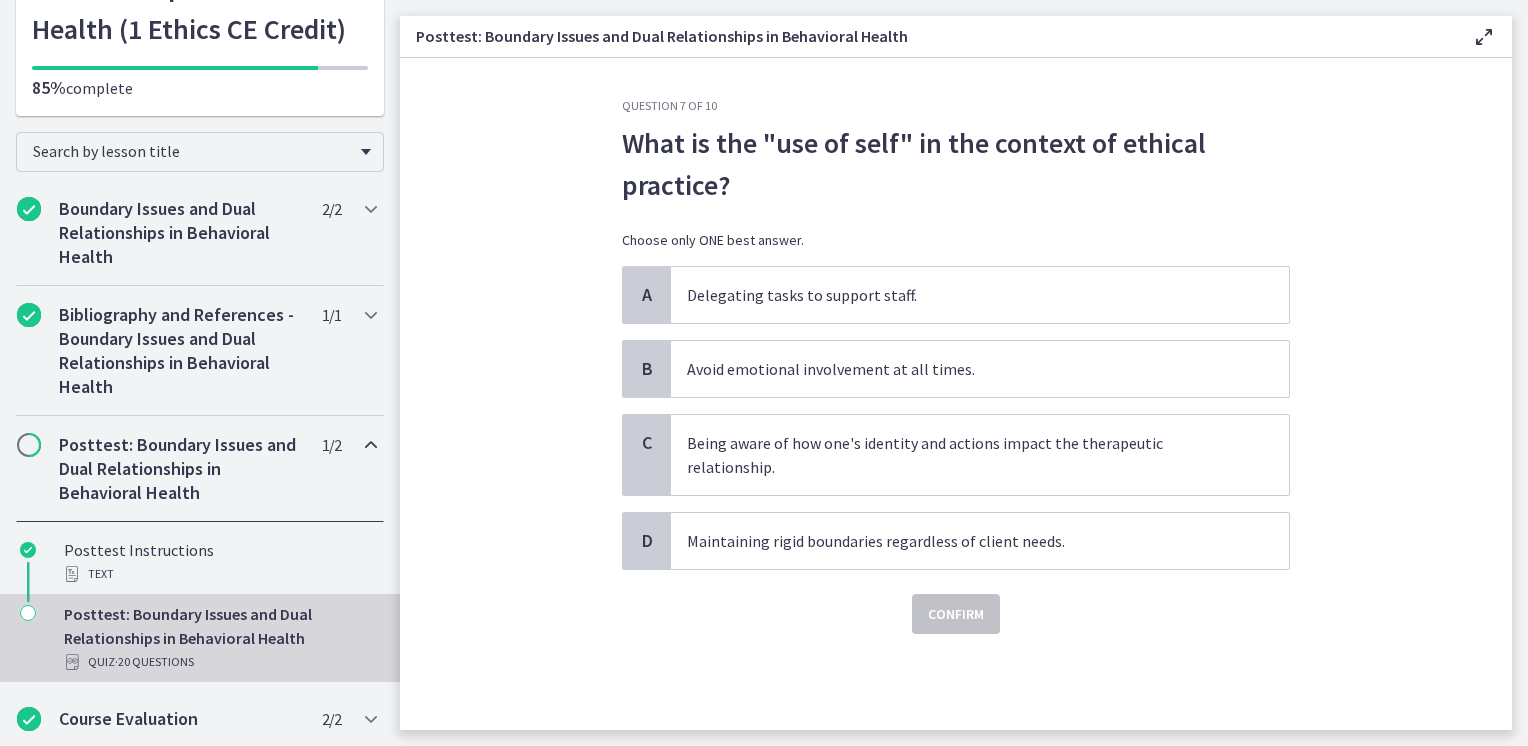 scroll, scrollTop: 0, scrollLeft: 0, axis: both 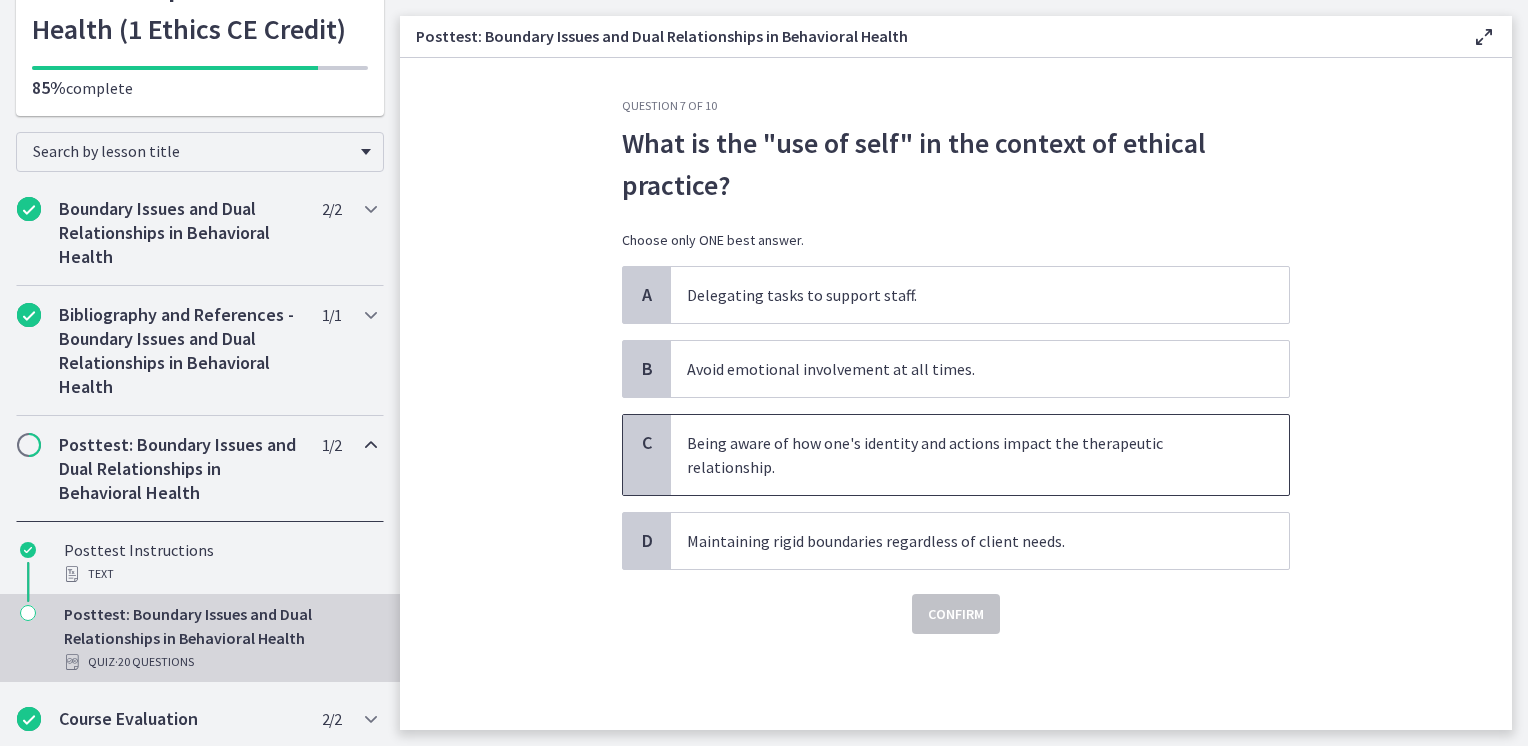 click on "Being aware of how one's identity and actions impact the therapeutic relationship." at bounding box center [980, 455] 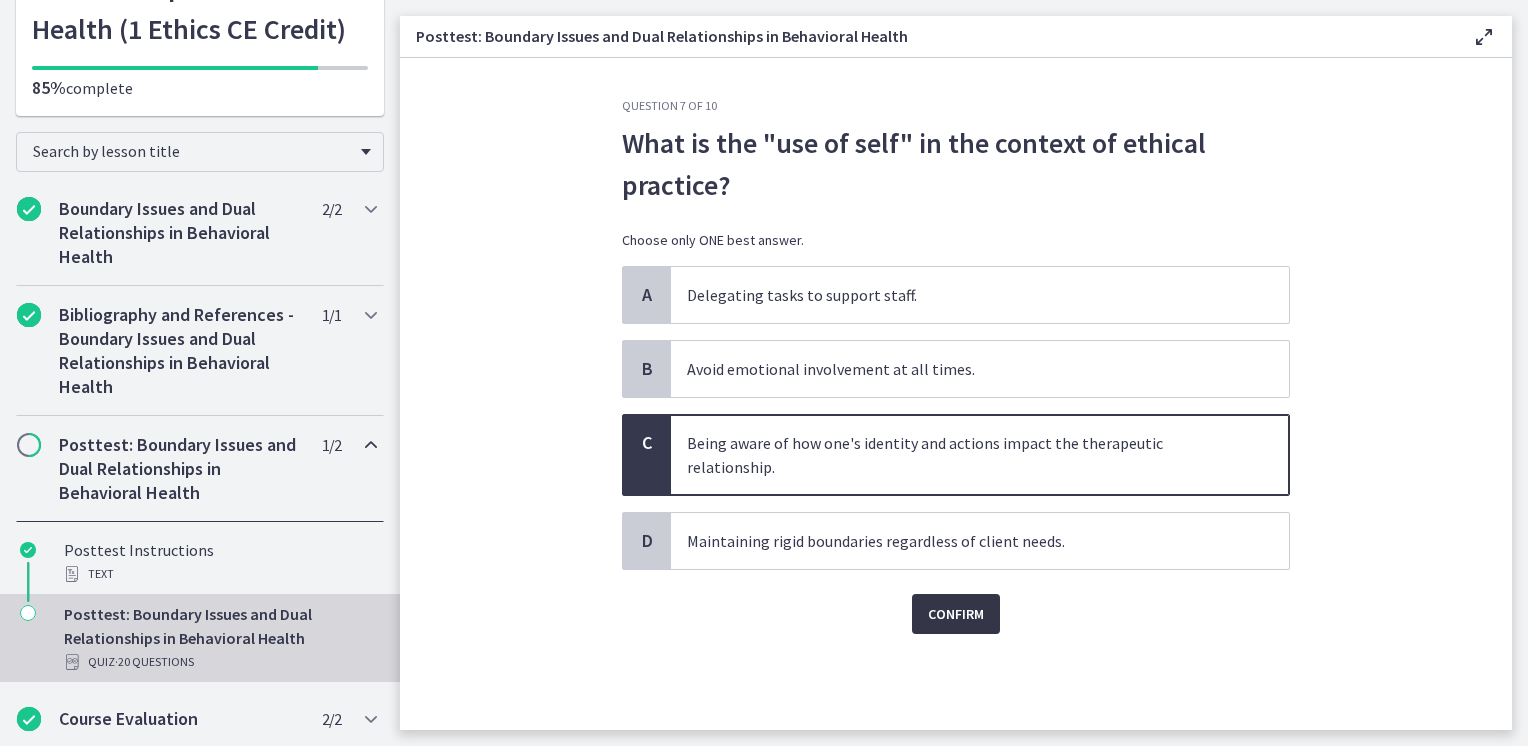 click on "Confirm" at bounding box center [956, 614] 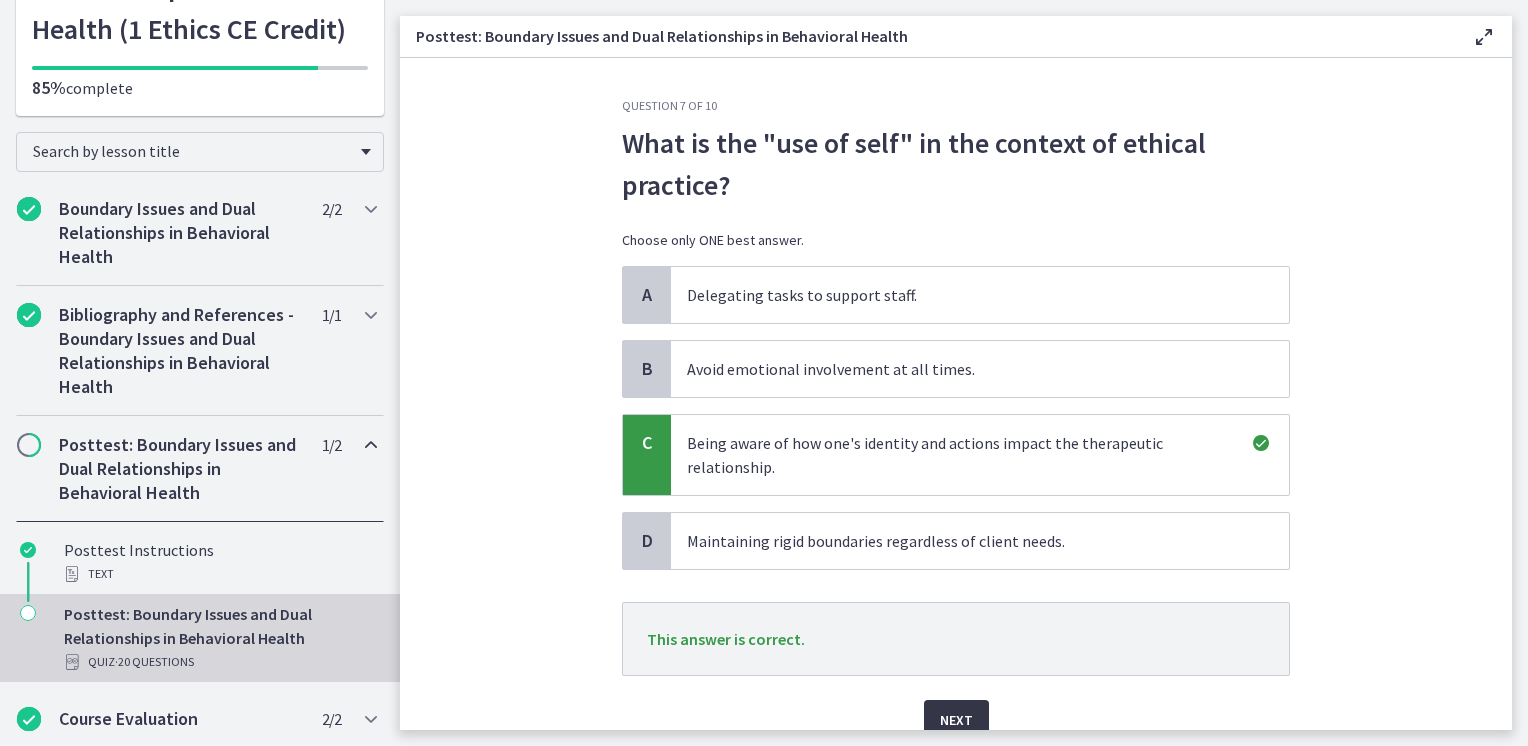 click on "Next" at bounding box center [956, 720] 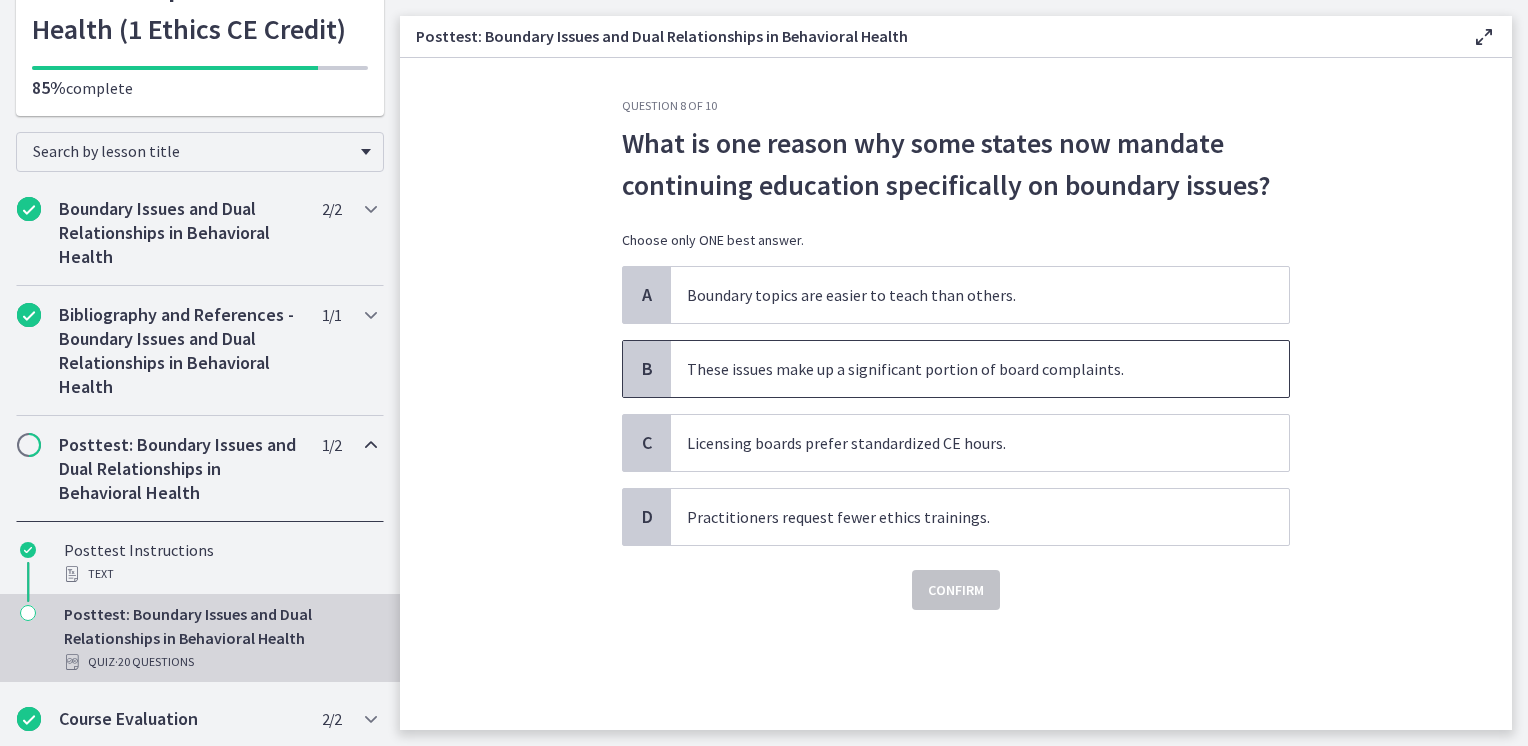 click on "These issues make up a significant portion of board complaints." at bounding box center (980, 369) 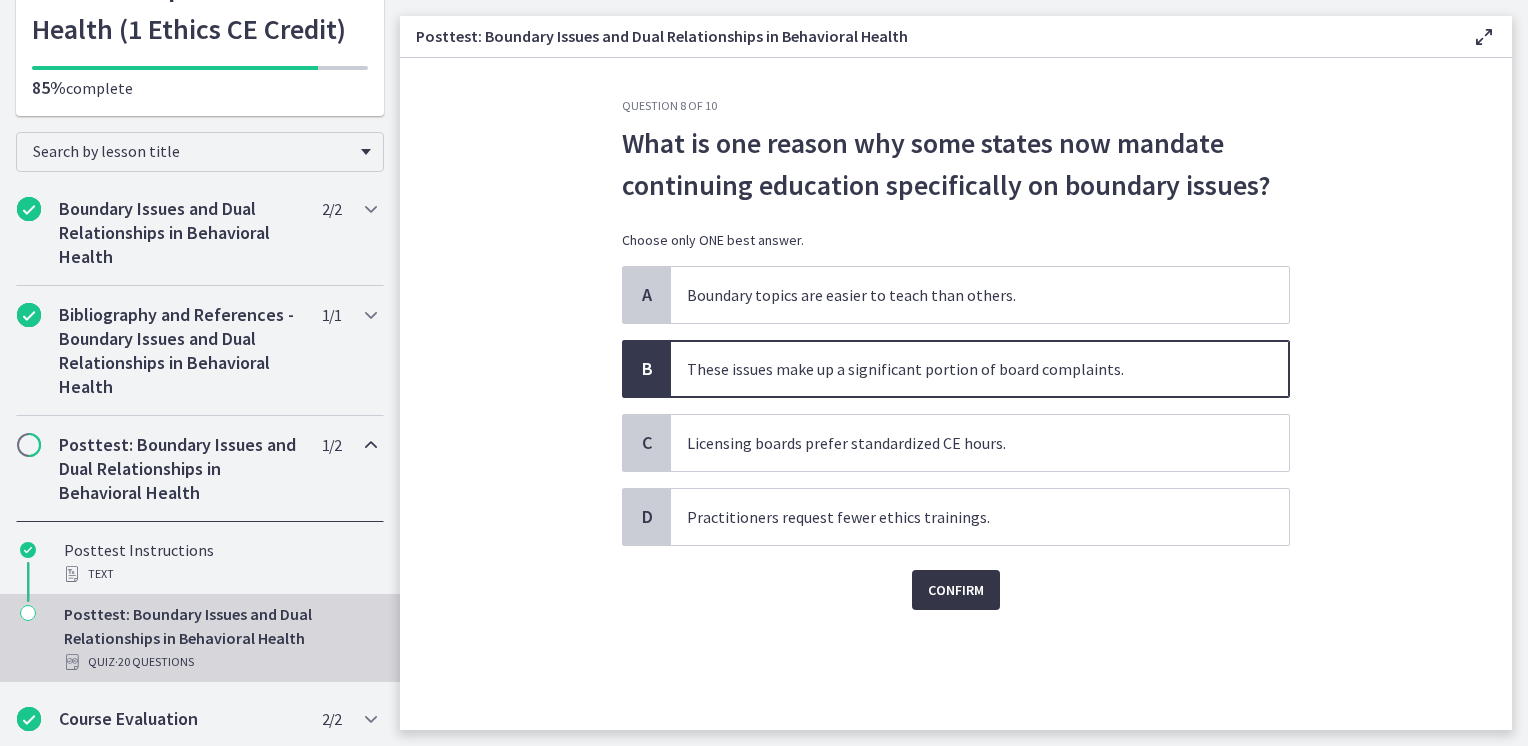 click on "Confirm" at bounding box center (956, 590) 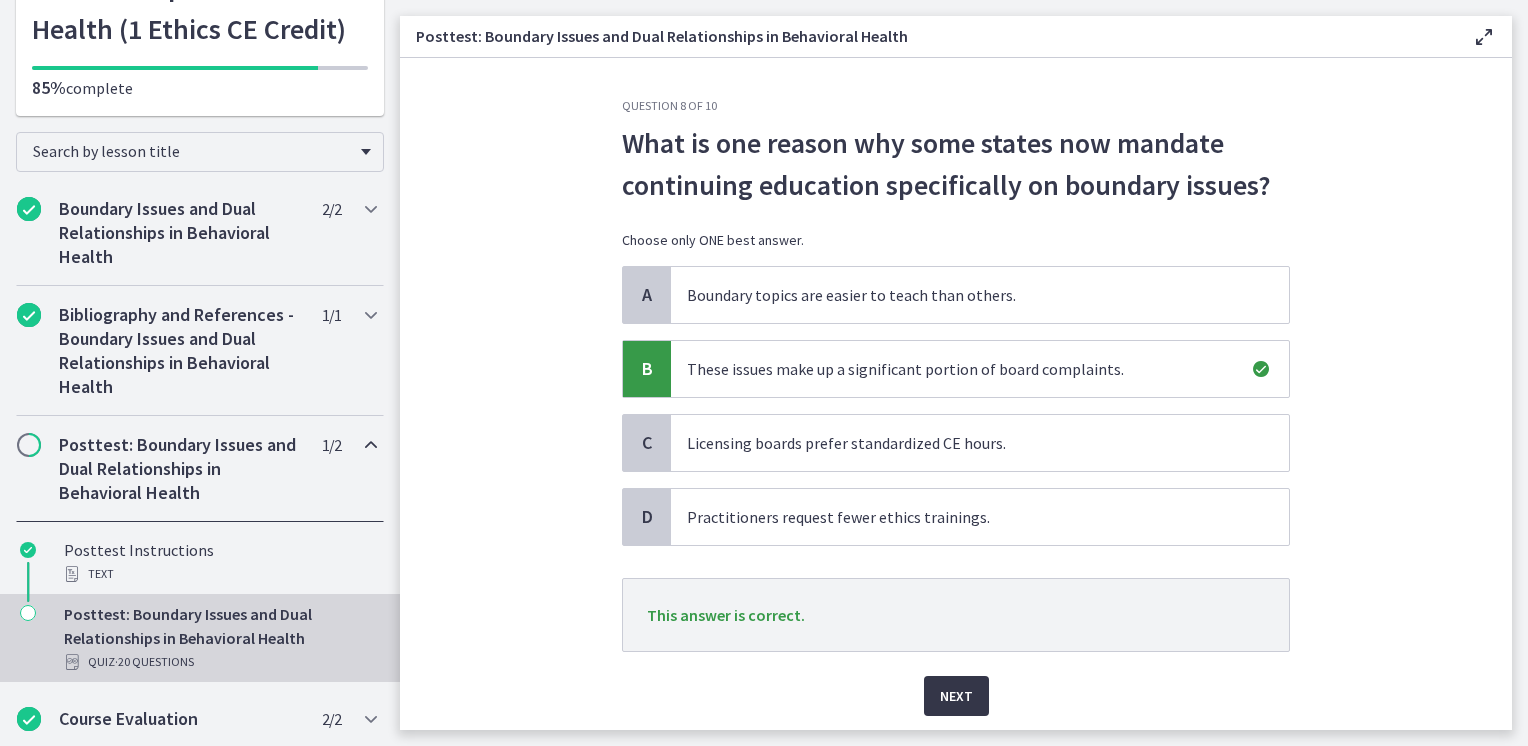 click on "Next" at bounding box center (956, 696) 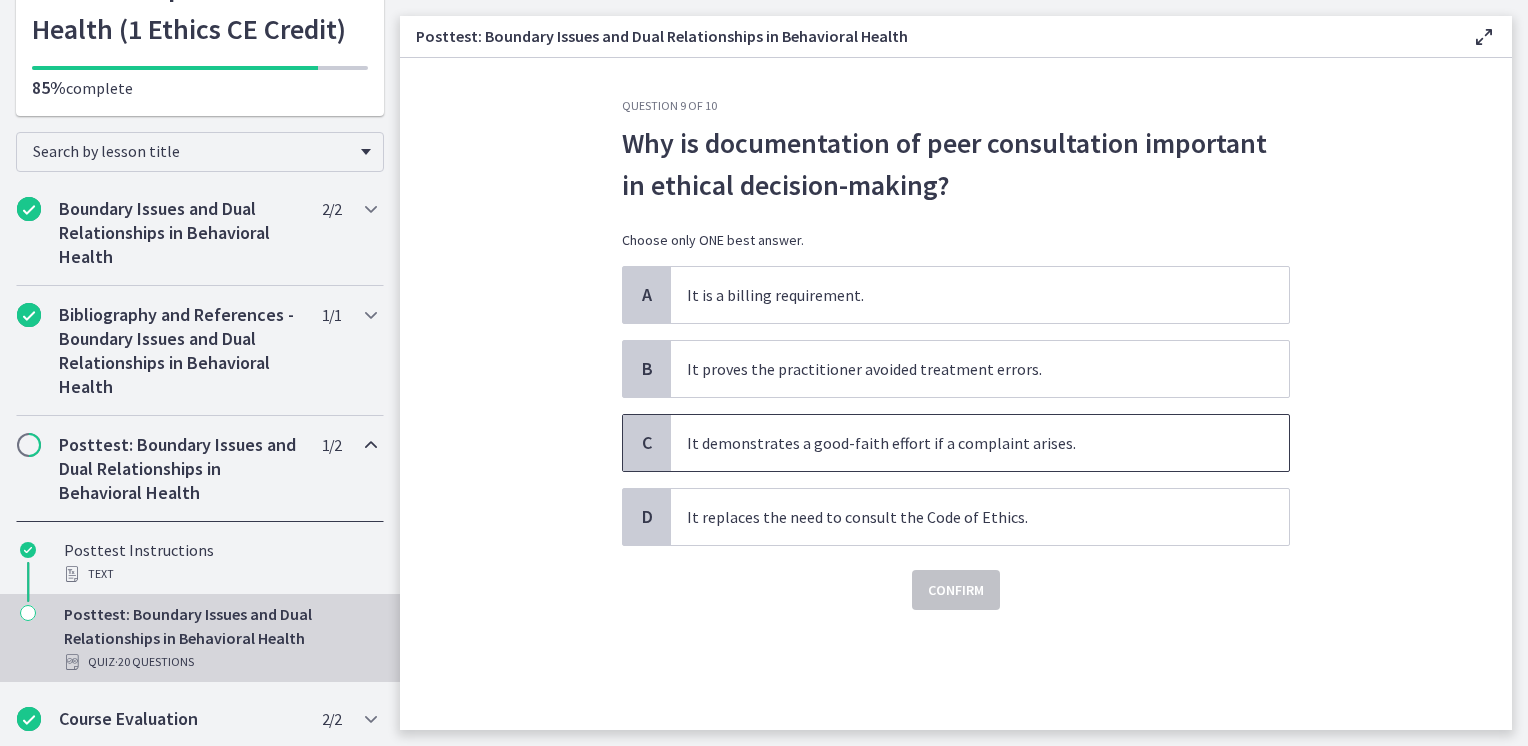 click on "It demonstrates a good-faith effort if a complaint arises." at bounding box center (980, 443) 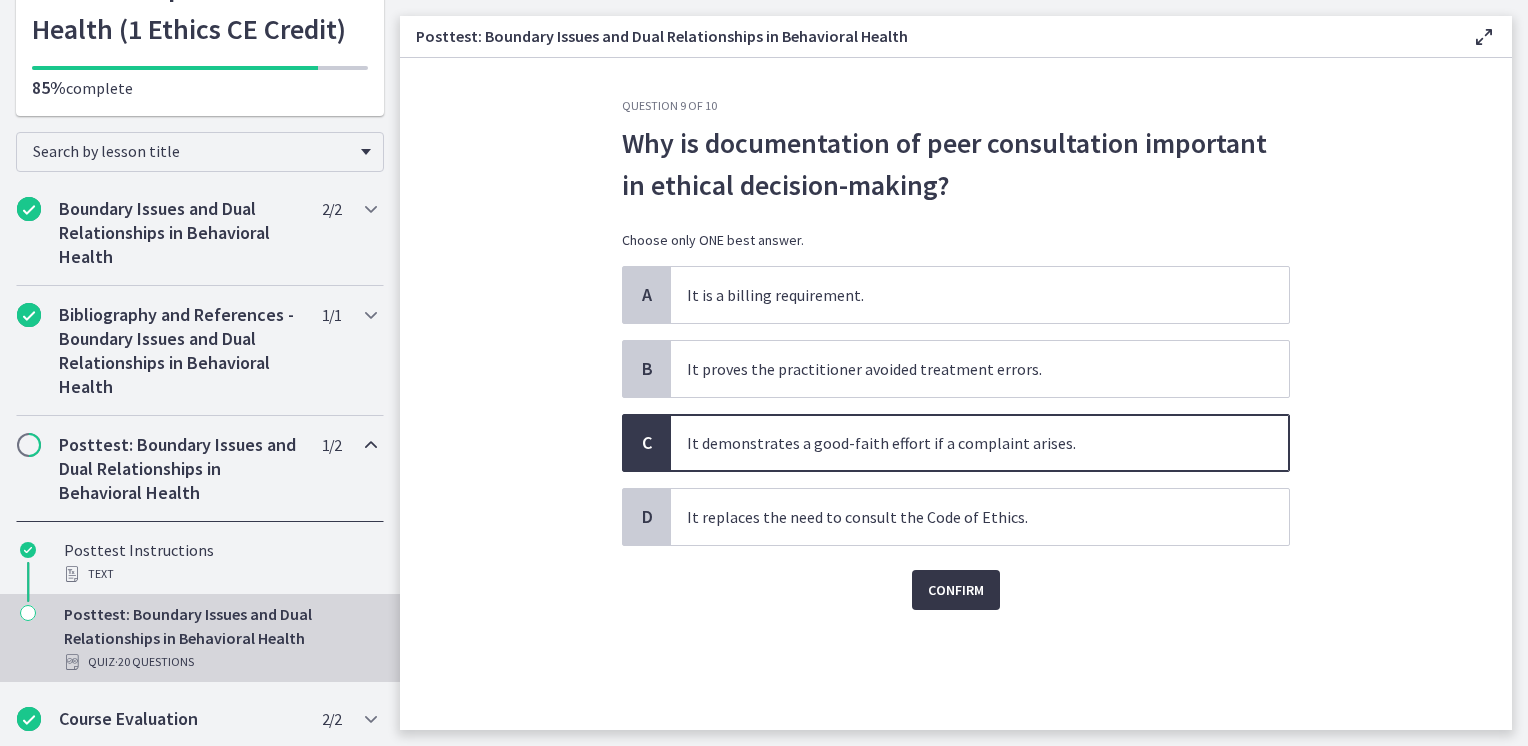 click on "Confirm" at bounding box center [956, 590] 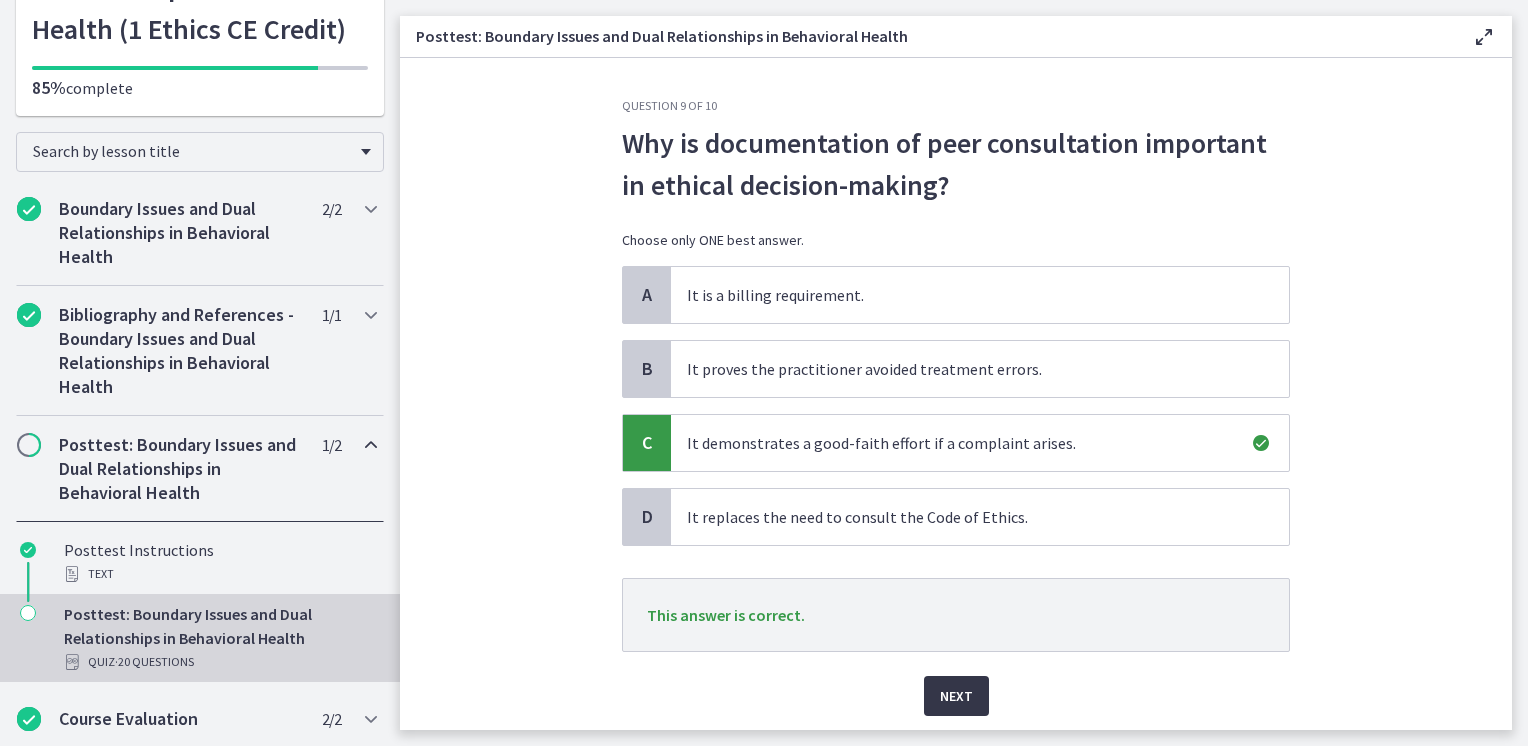 click on "Next" at bounding box center [956, 696] 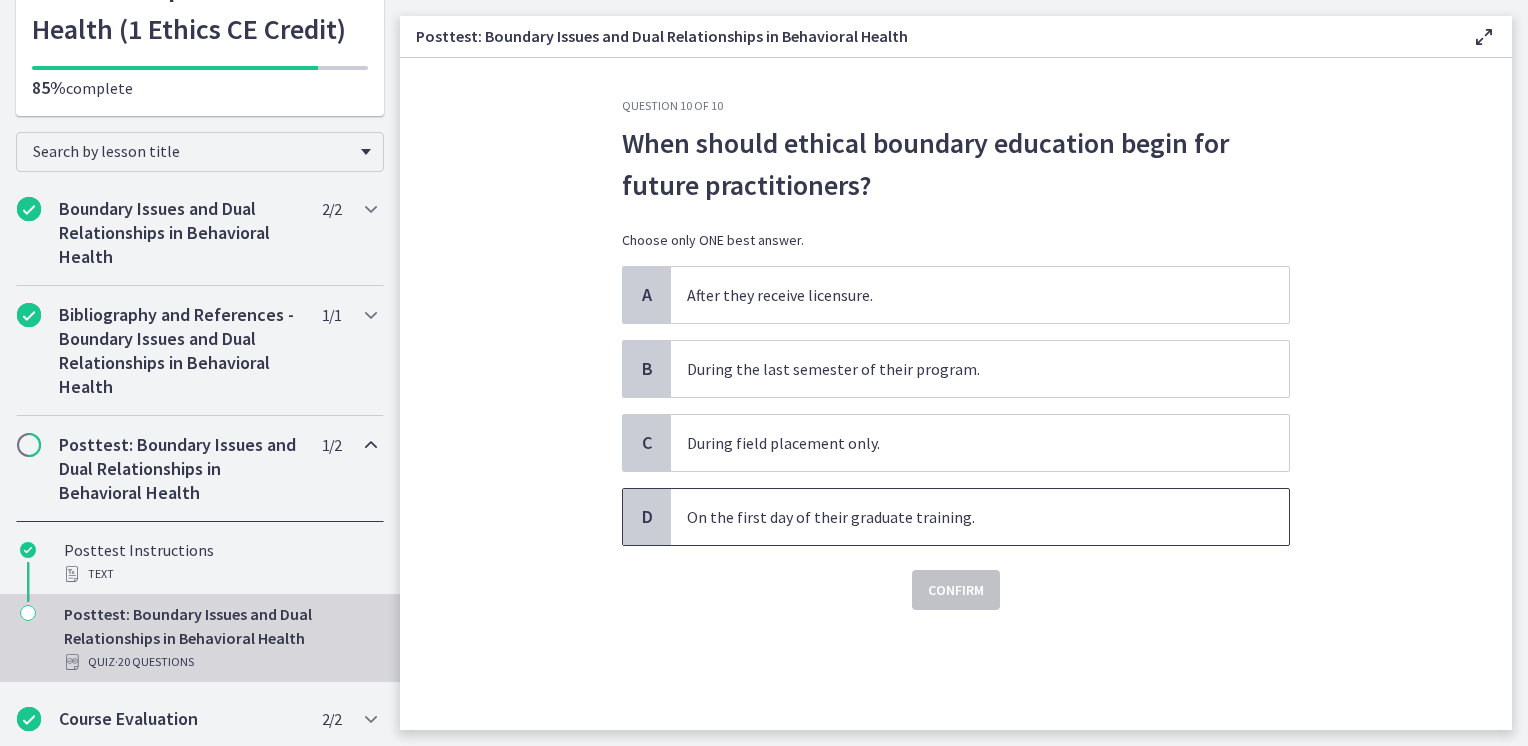 click on "On the first day of their graduate training." at bounding box center (980, 517) 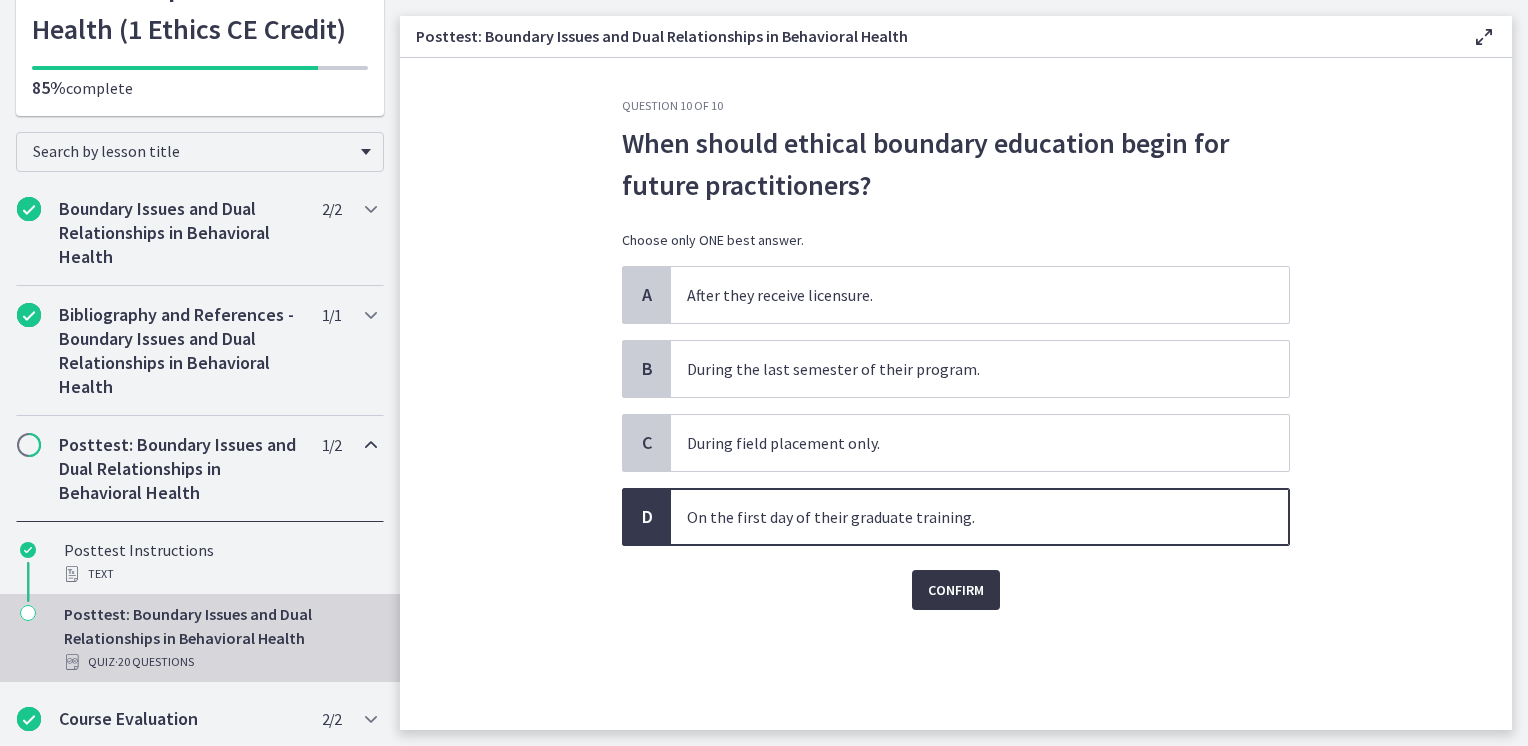 click on "Confirm" at bounding box center [956, 590] 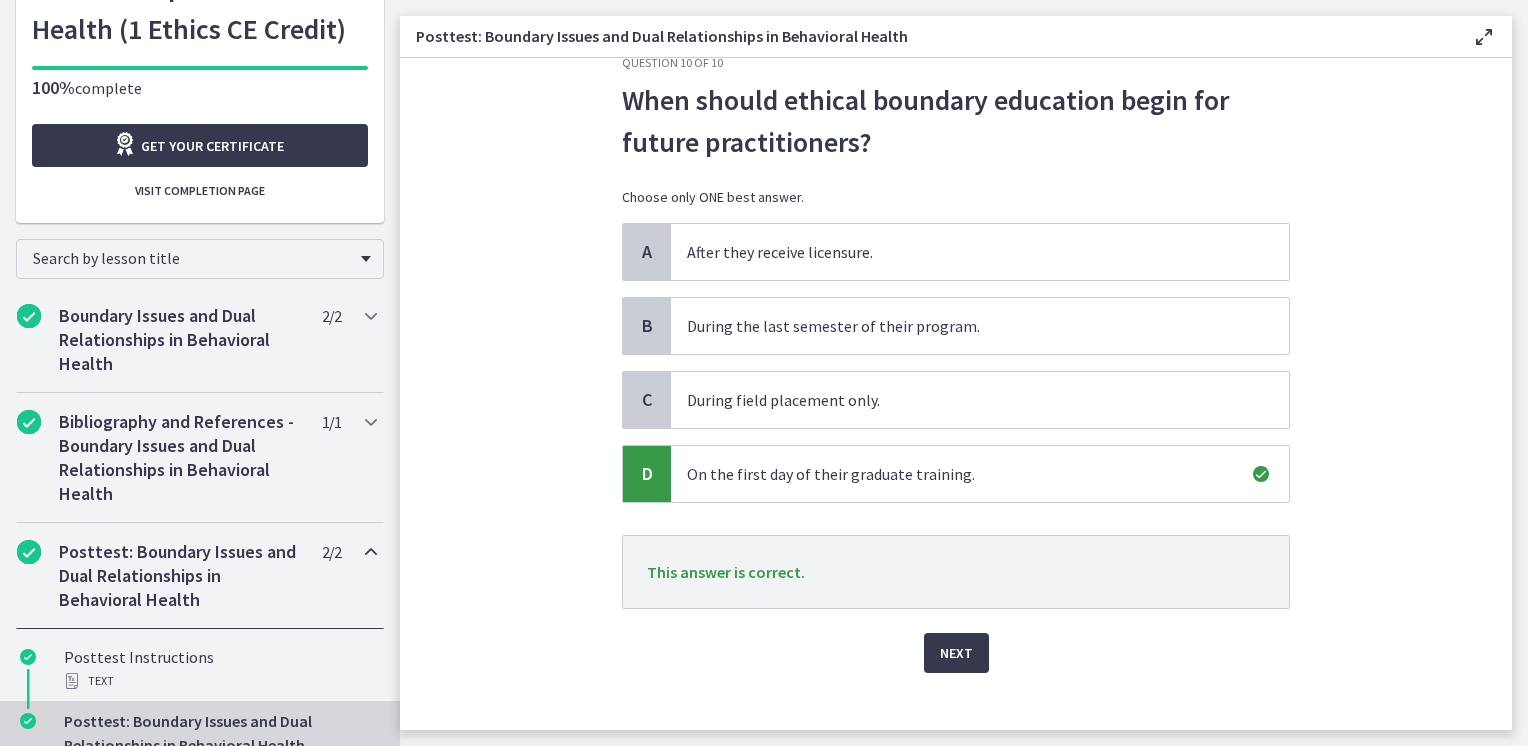 scroll, scrollTop: 63, scrollLeft: 0, axis: vertical 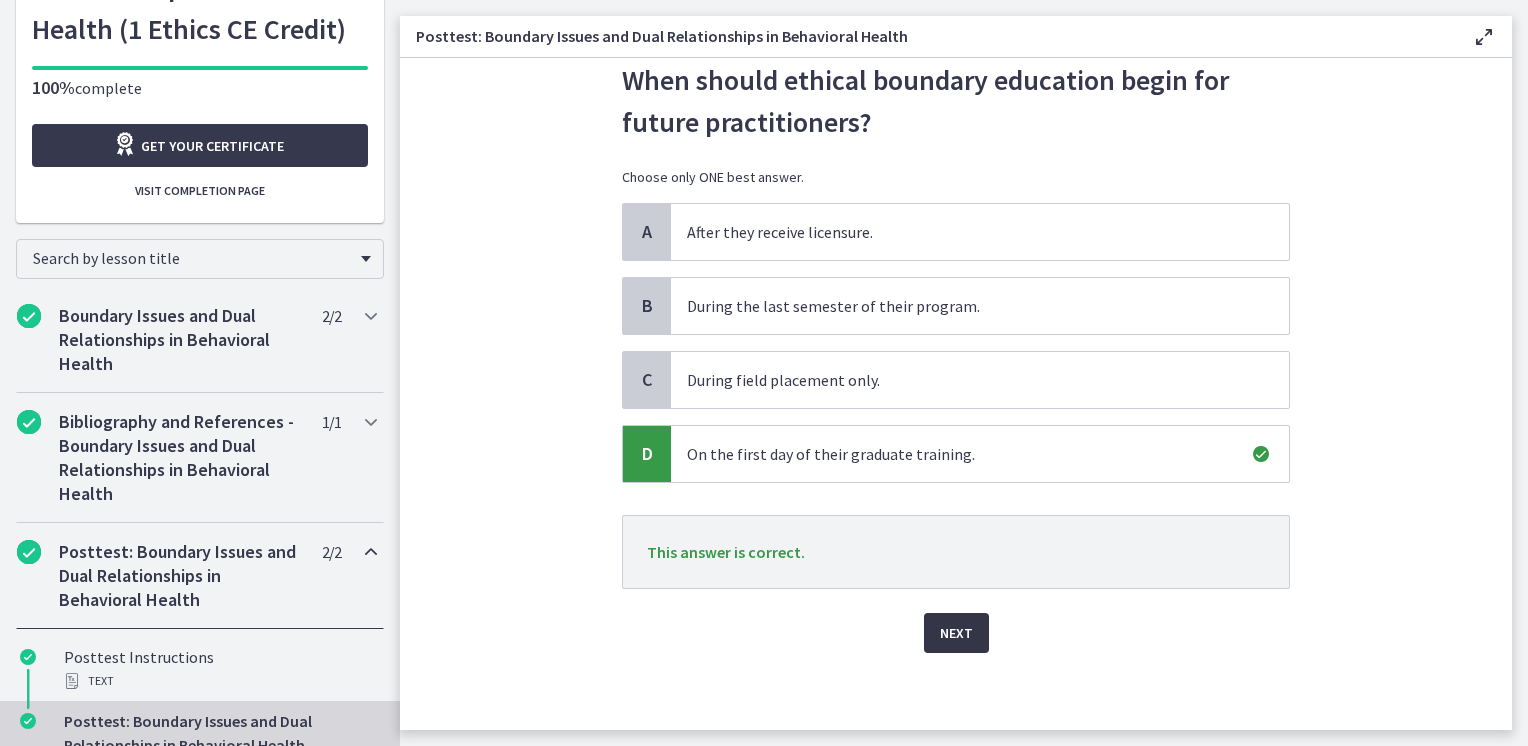 click on "Next" at bounding box center [956, 633] 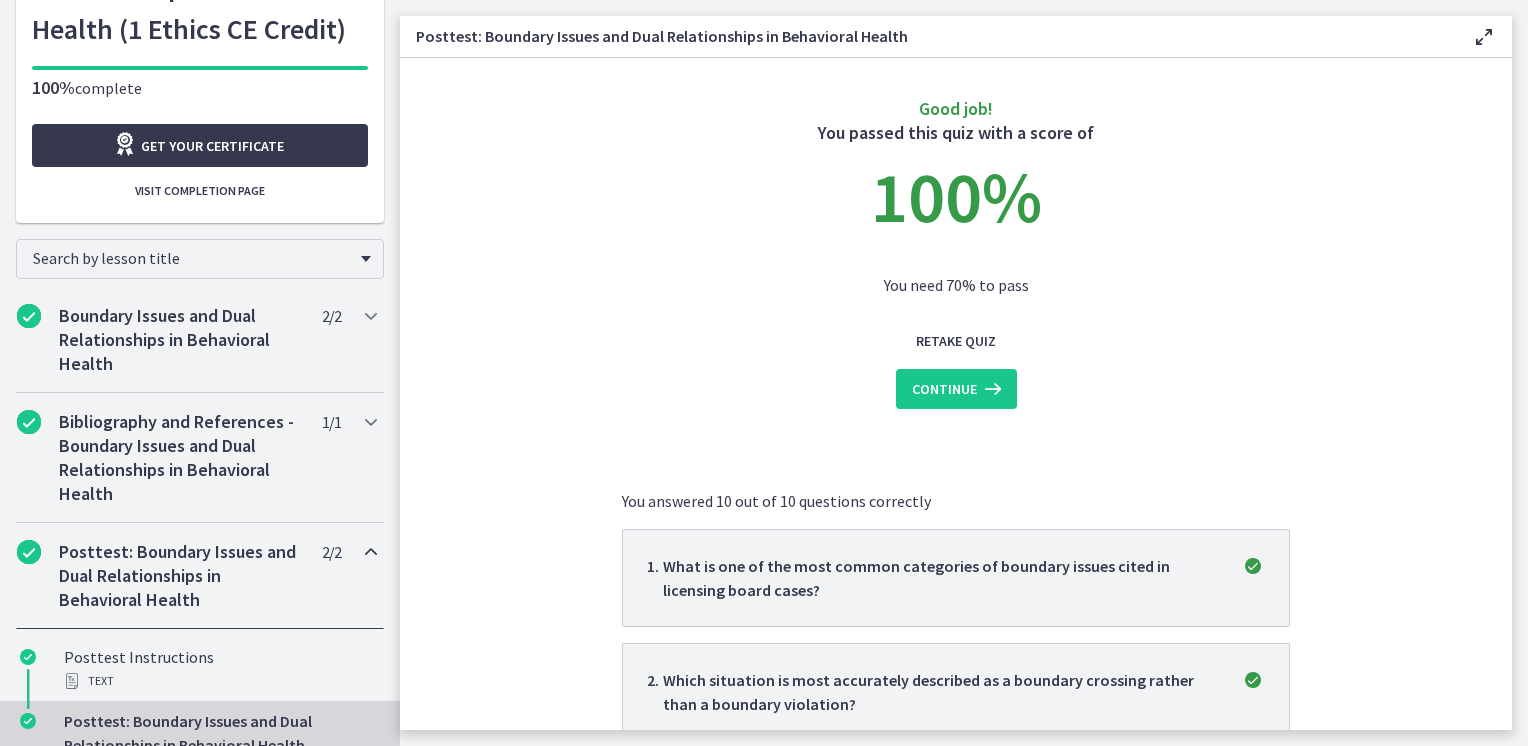 scroll, scrollTop: 0, scrollLeft: 0, axis: both 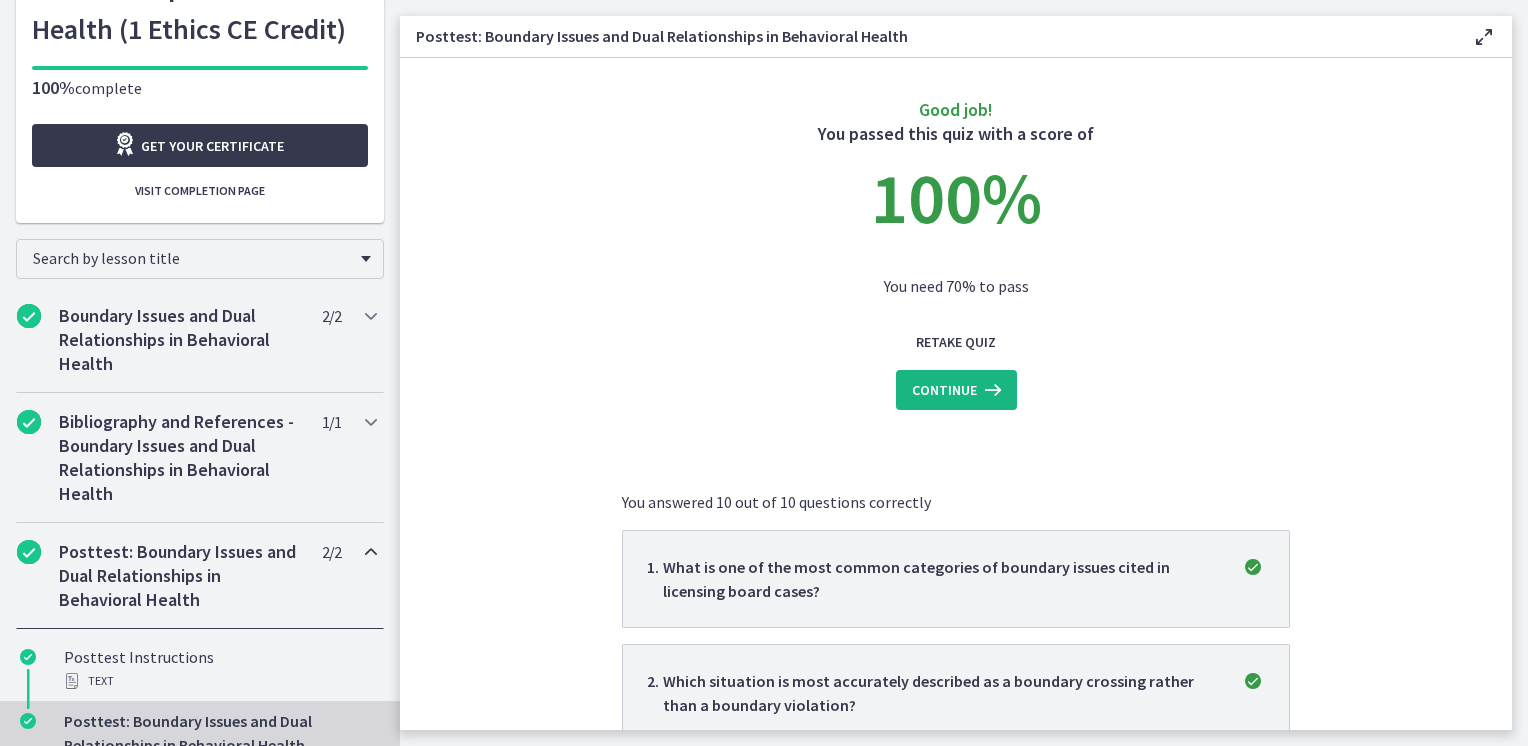 click on "Continue" at bounding box center [944, 390] 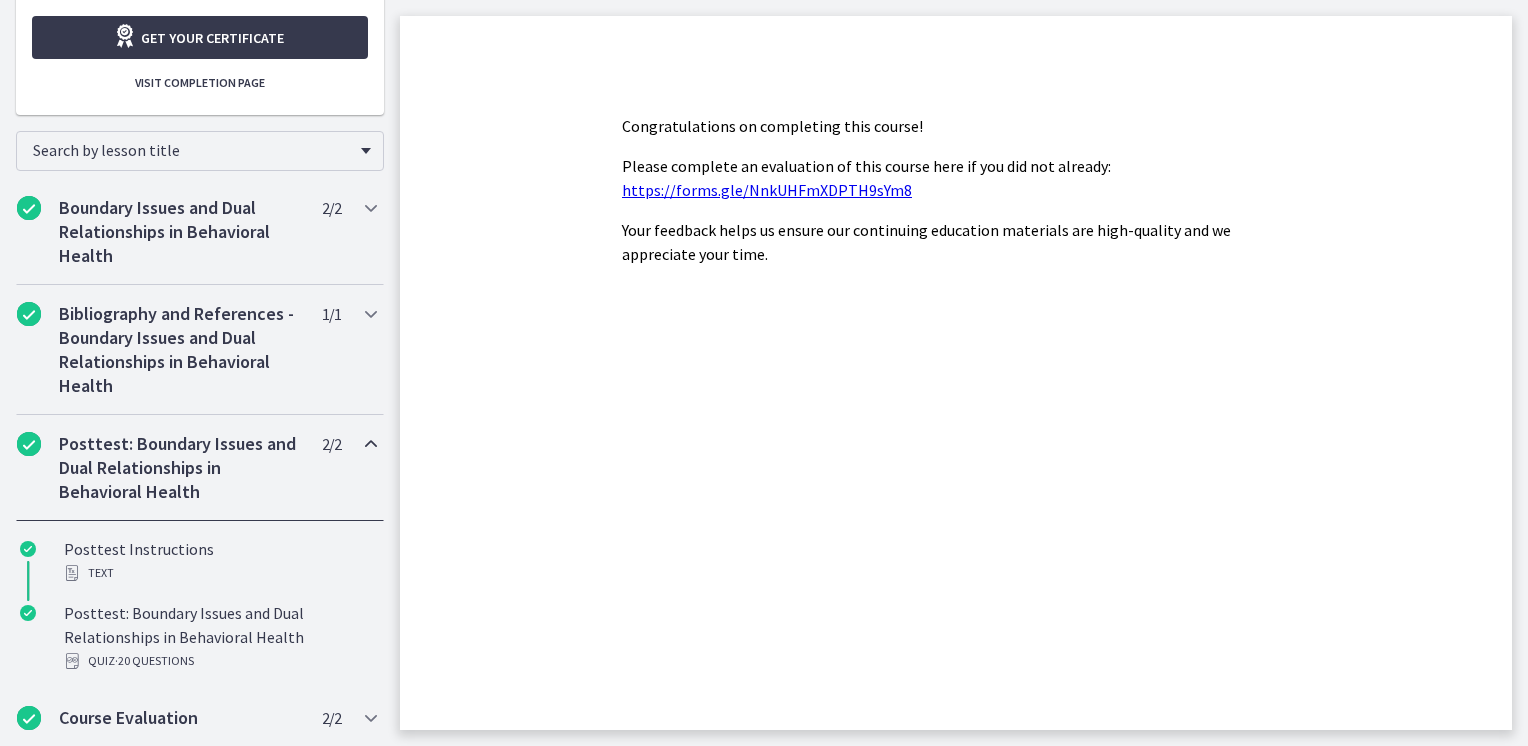 scroll, scrollTop: 208, scrollLeft: 0, axis: vertical 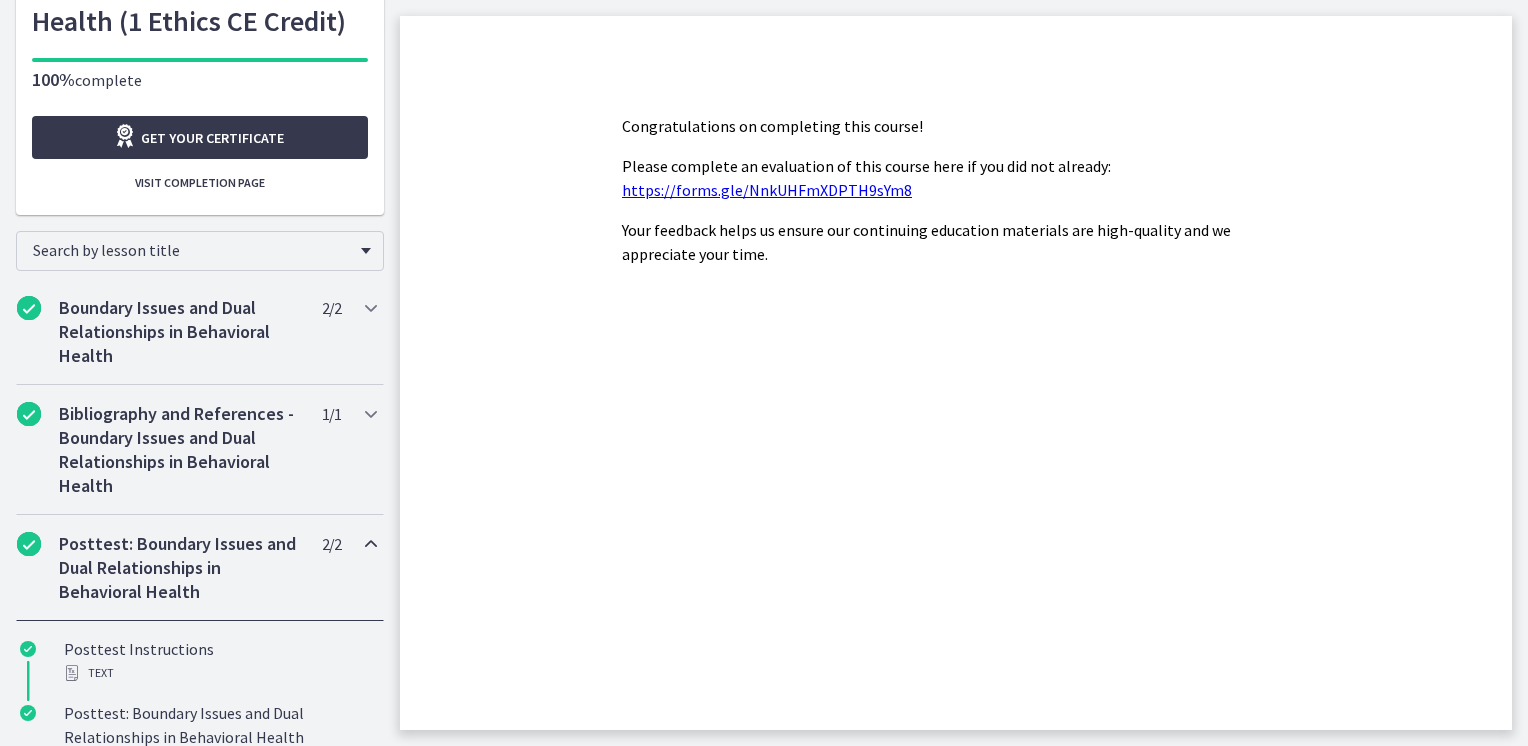 click on "https://forms.gle/NnkUHFmXDPTH9sYm8" at bounding box center (767, 190) 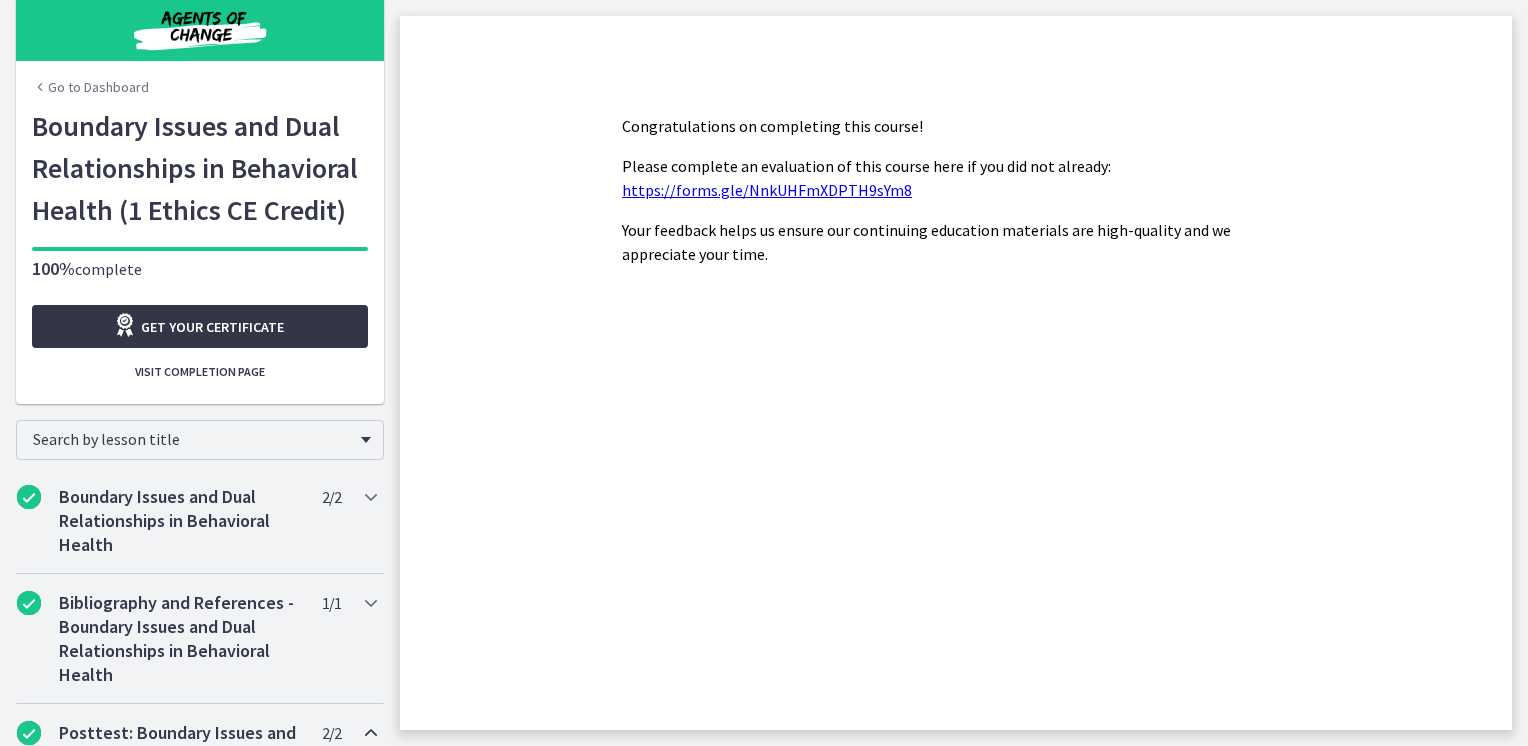 scroll, scrollTop: 8, scrollLeft: 0, axis: vertical 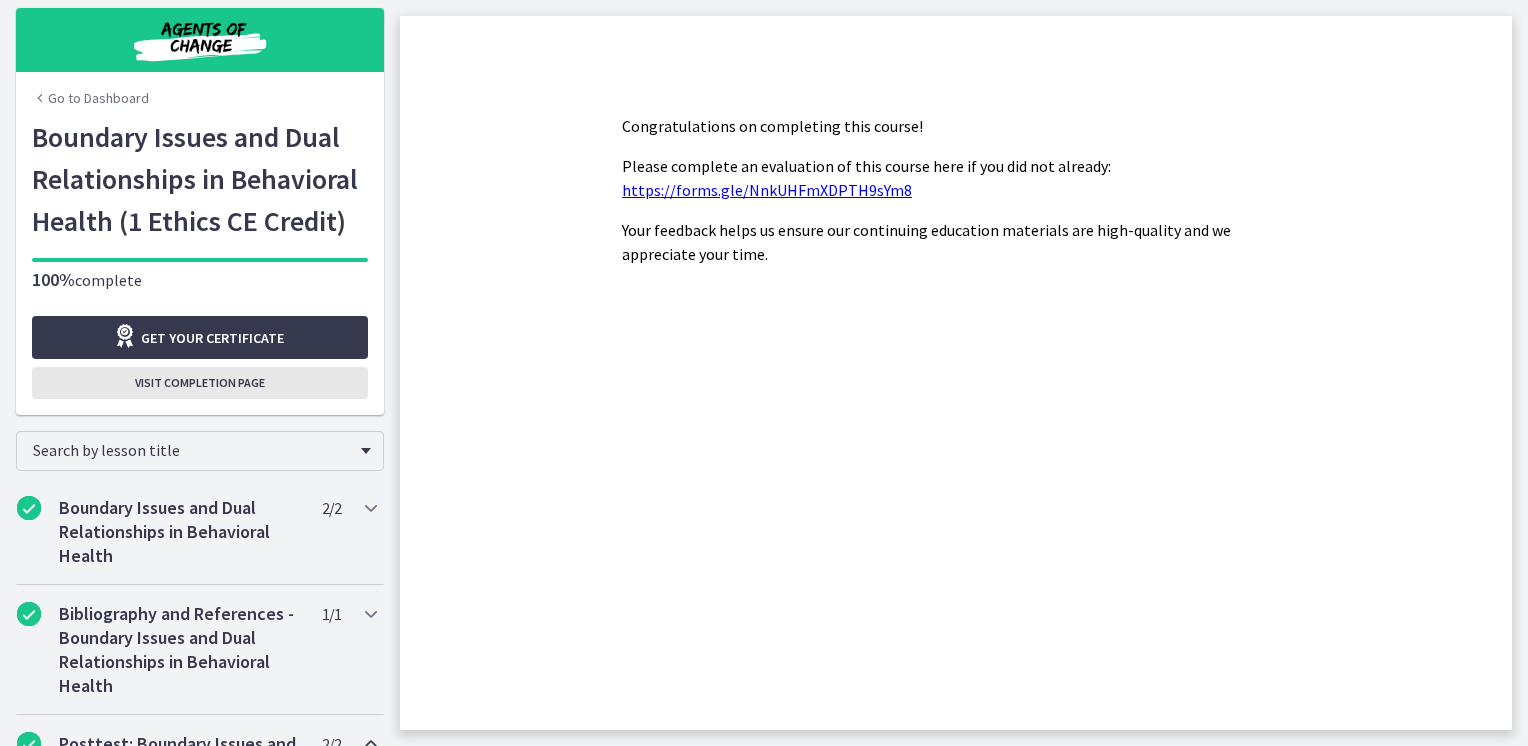 click on "Visit completion page" at bounding box center (200, 383) 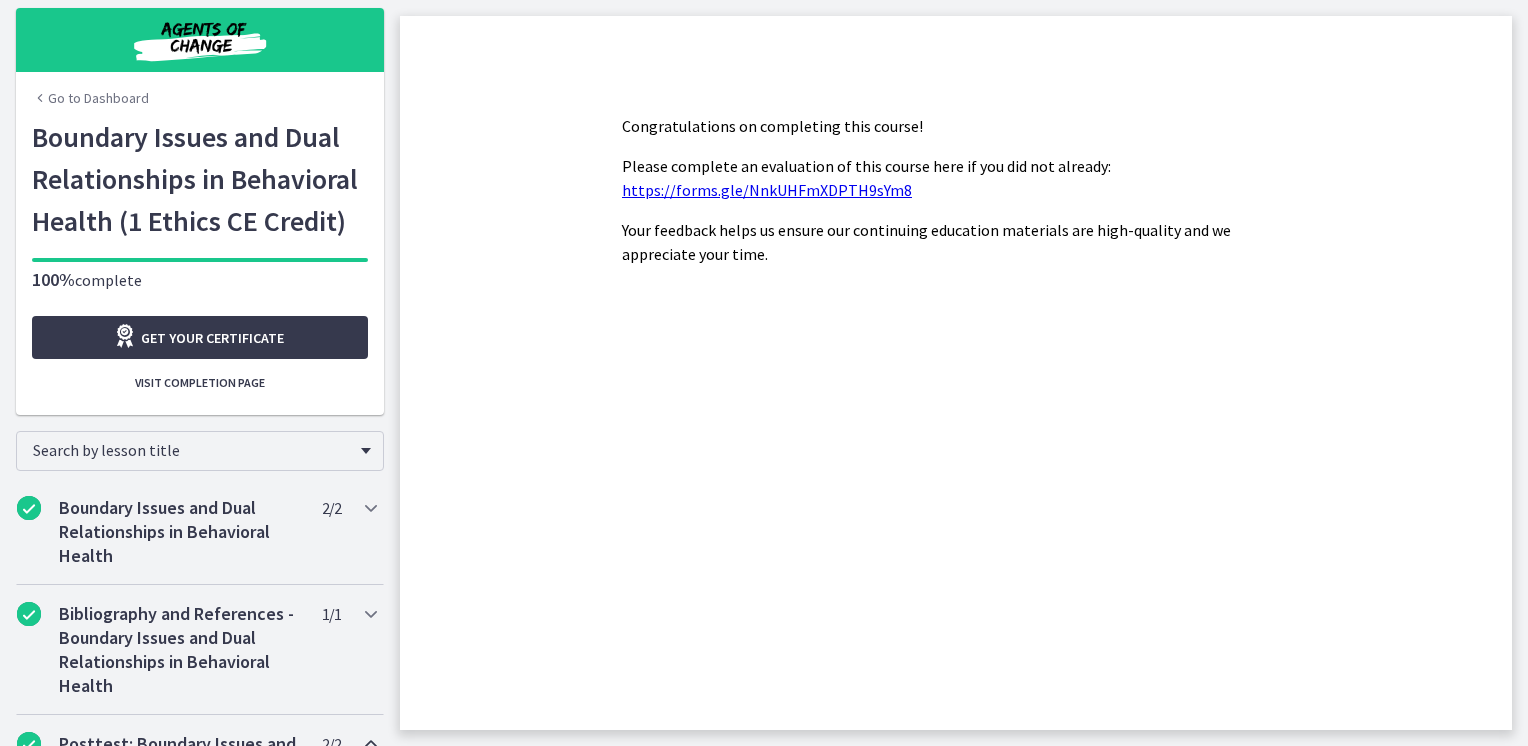click on "Congratulations on completing this course! Please complete an evaluation of this course here if you did not already:   https://forms.gle/NnkUHFmXDPTH9sYm8 Your feedback helps us ensure our continuing education materials are high-quality and we appreciate your time." 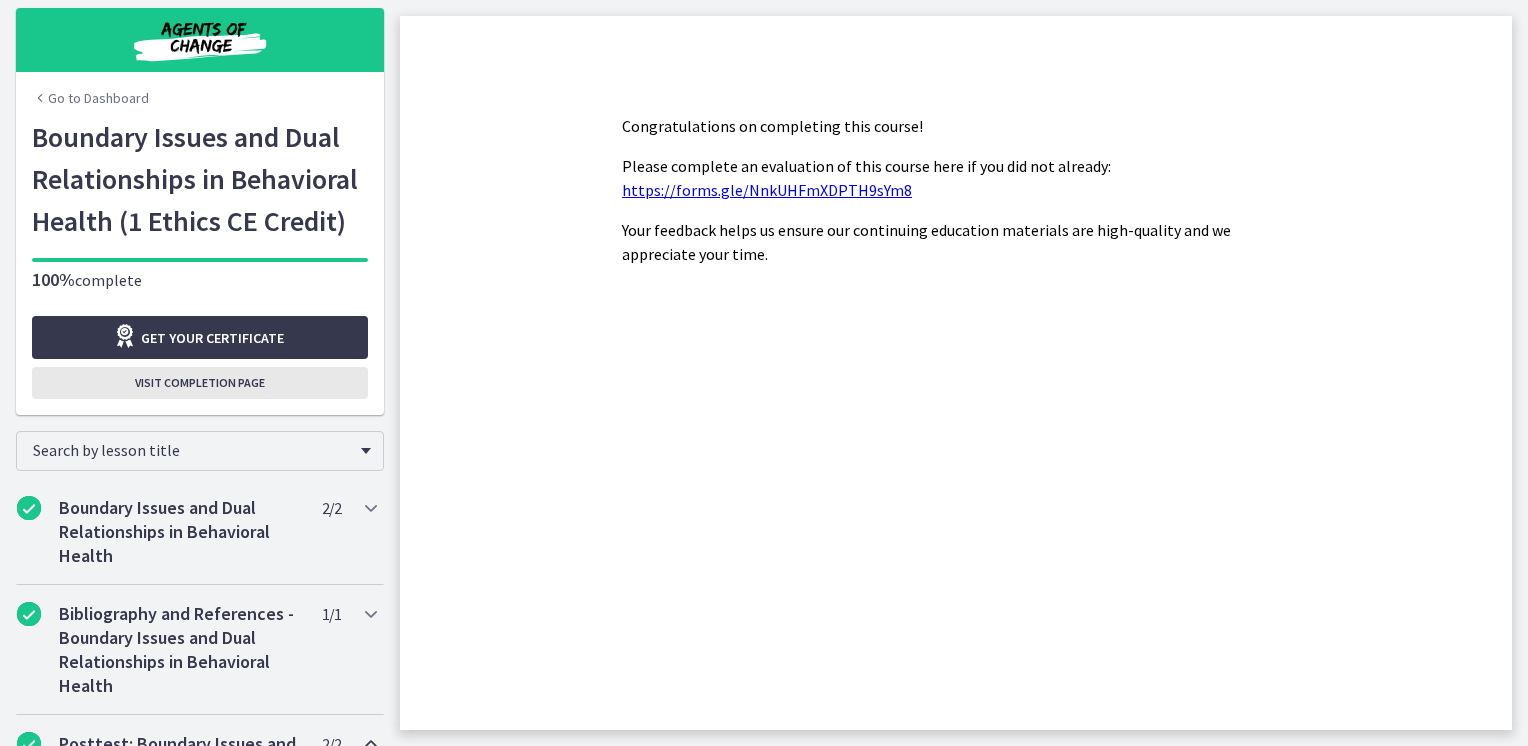 click on "Visit completion page" at bounding box center (200, 383) 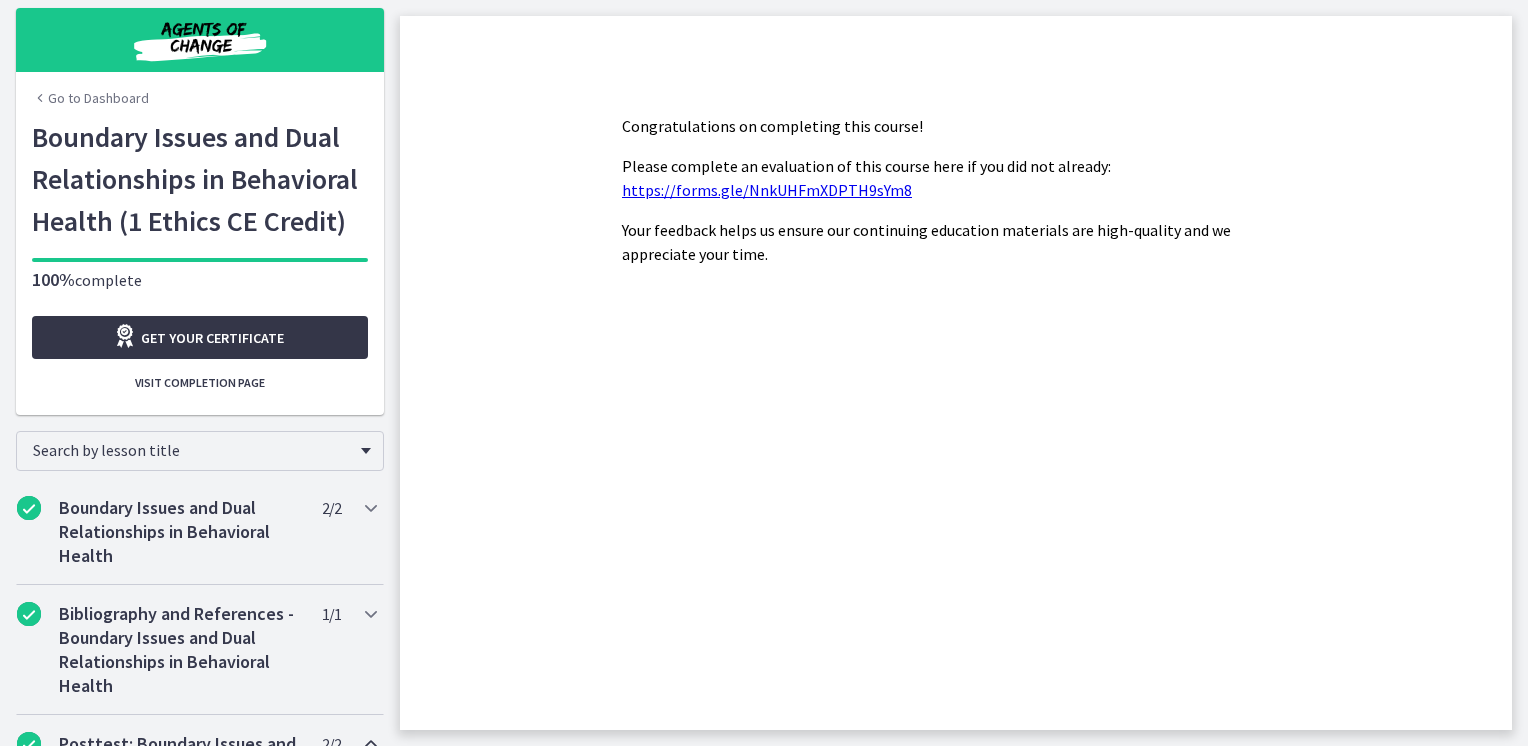 click on "Get your certificate" at bounding box center (212, 338) 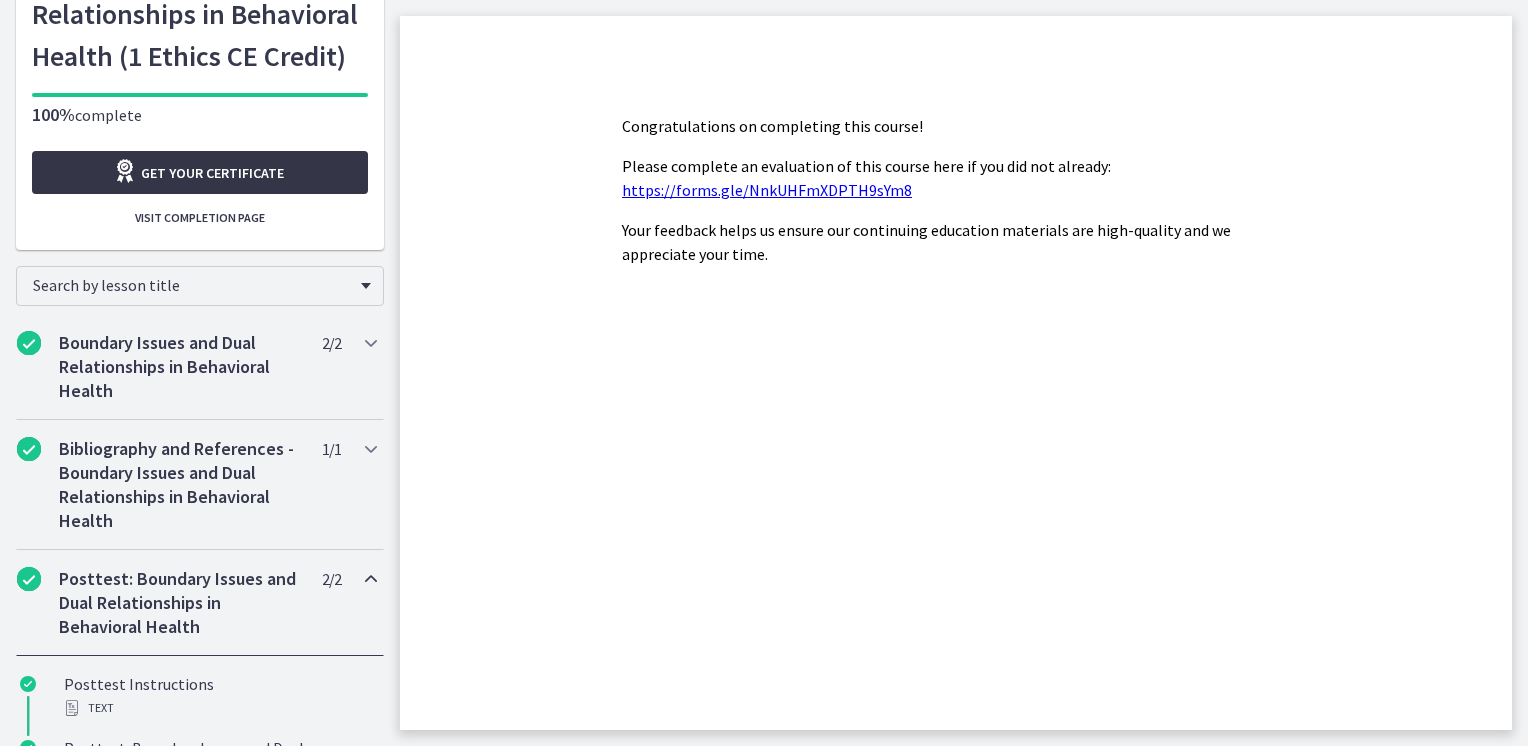 scroll, scrollTop: 0, scrollLeft: 0, axis: both 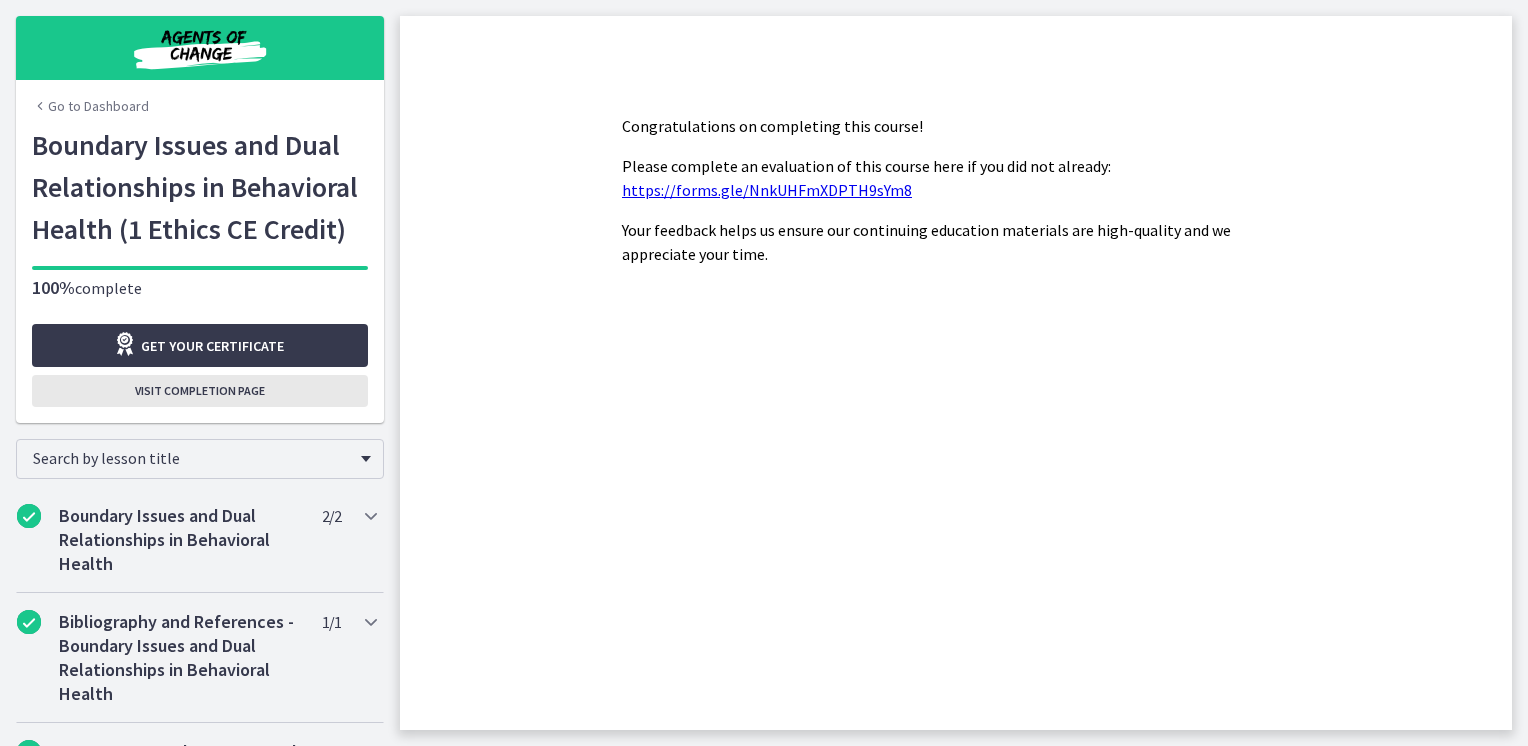 click on "Visit completion page" at bounding box center (200, 391) 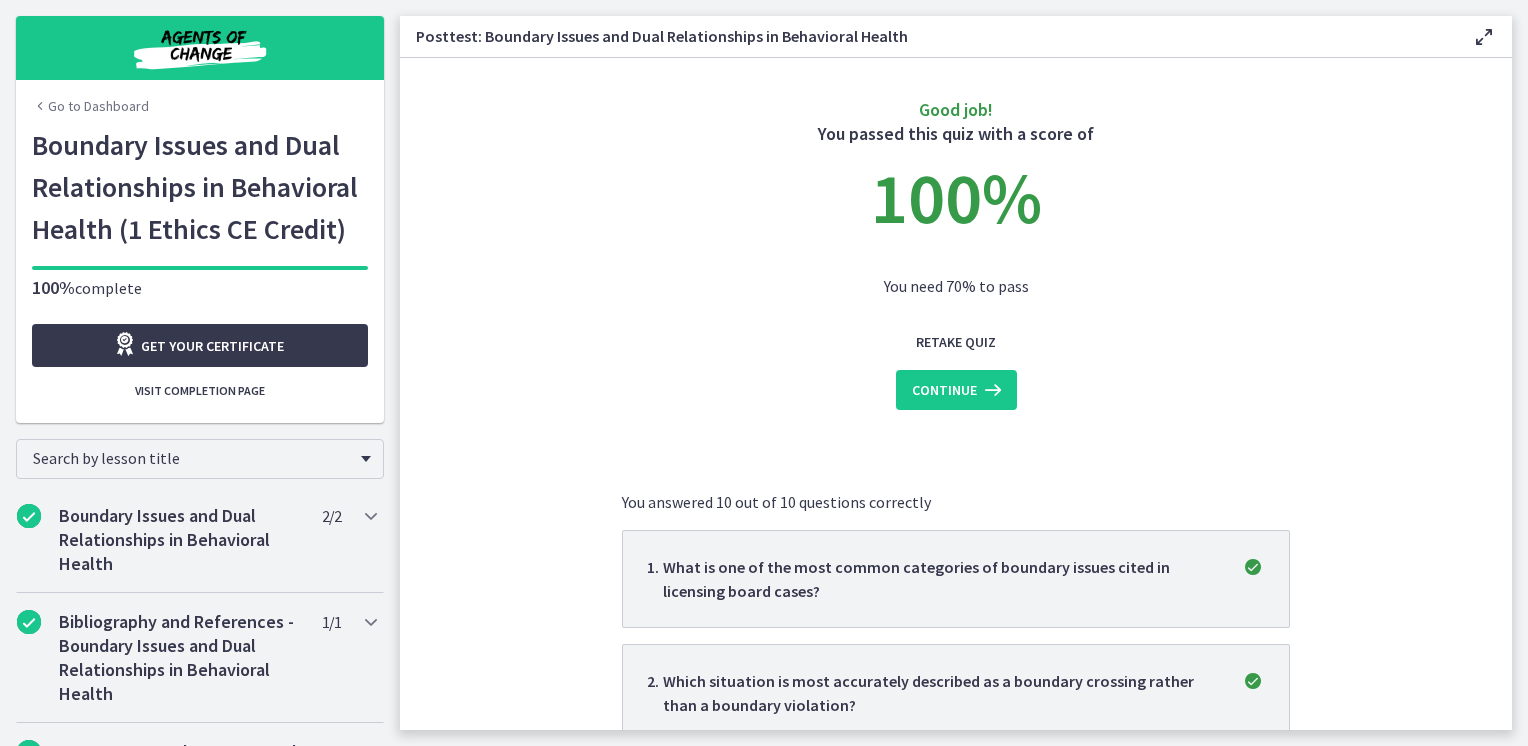 click at bounding box center (1484, 37) 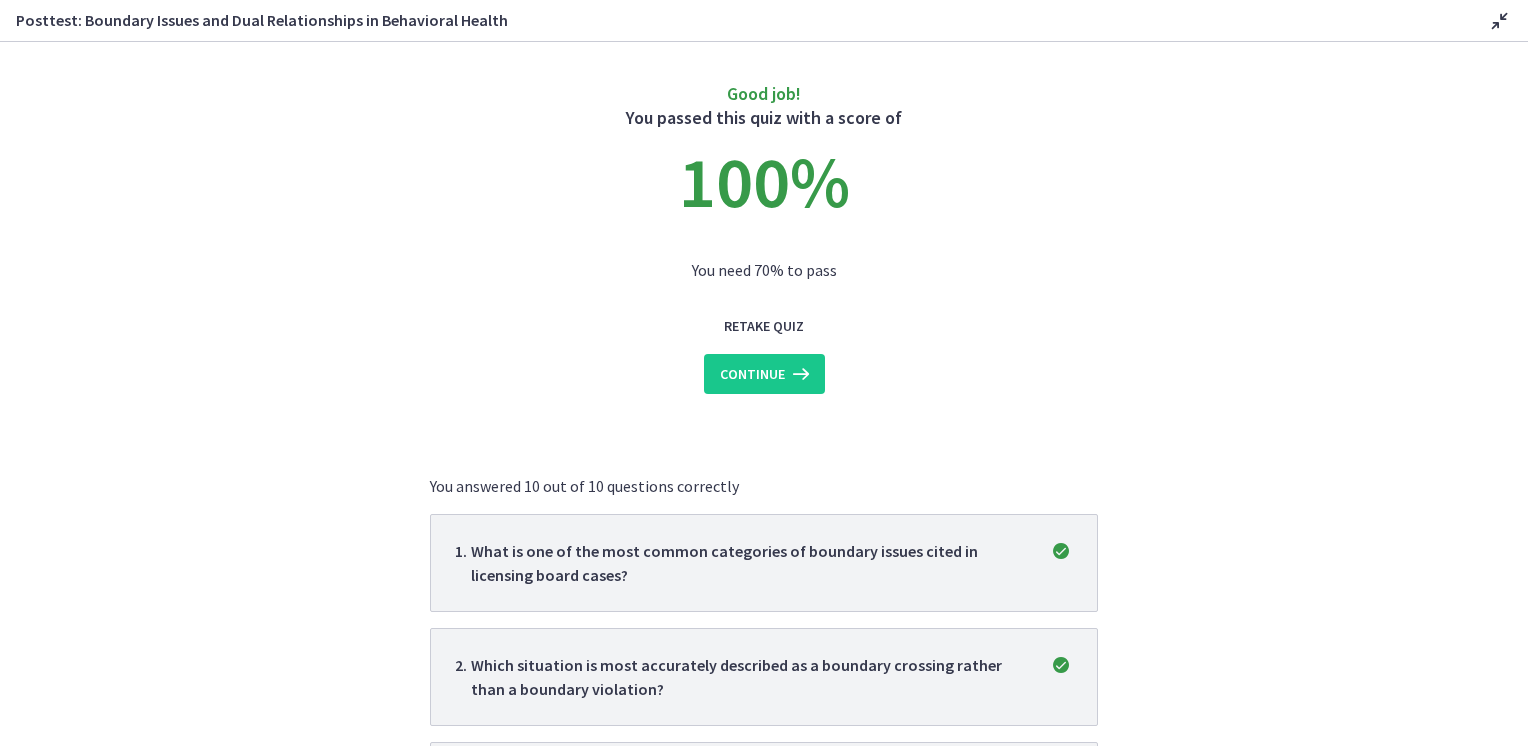 click at bounding box center [1500, 21] 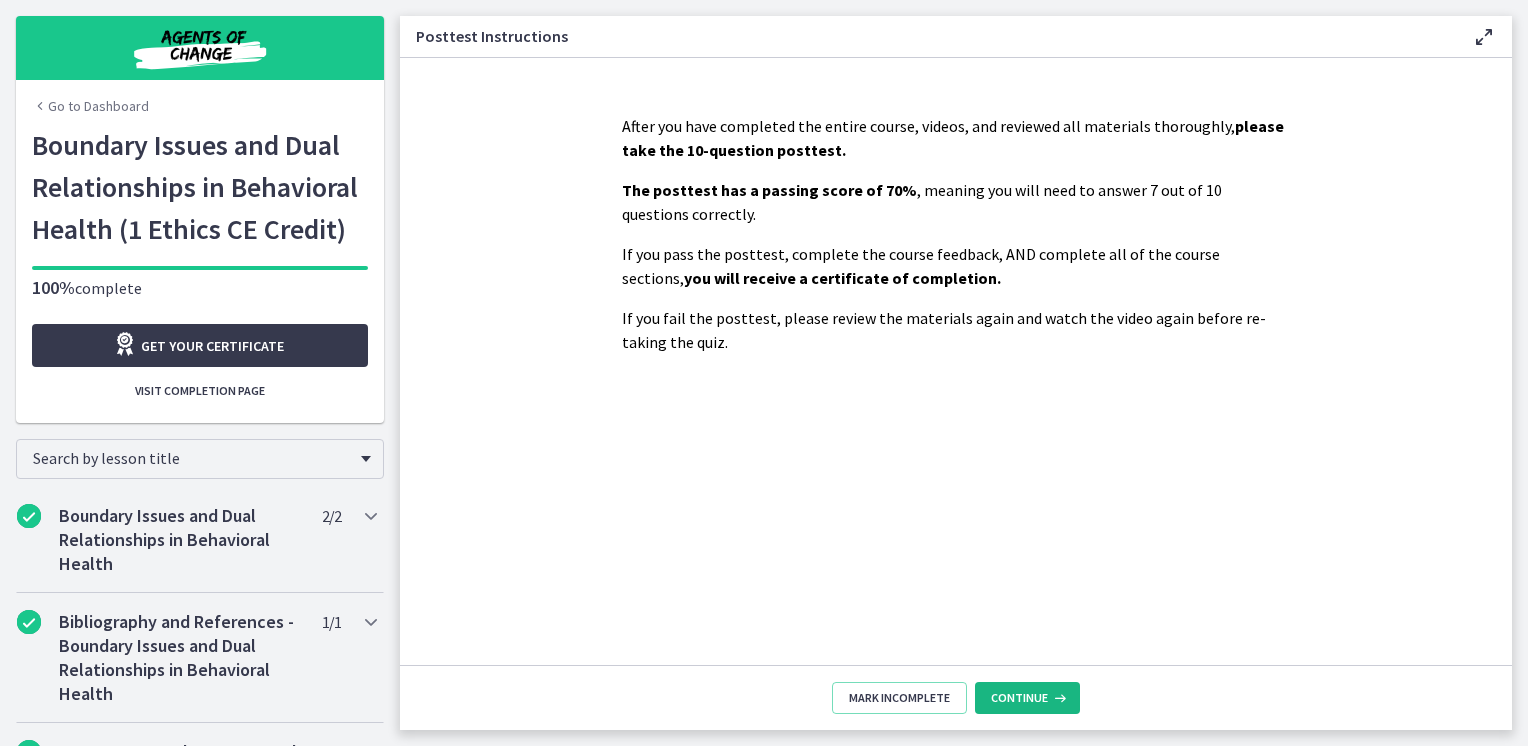 click on "Continue" at bounding box center (1019, 698) 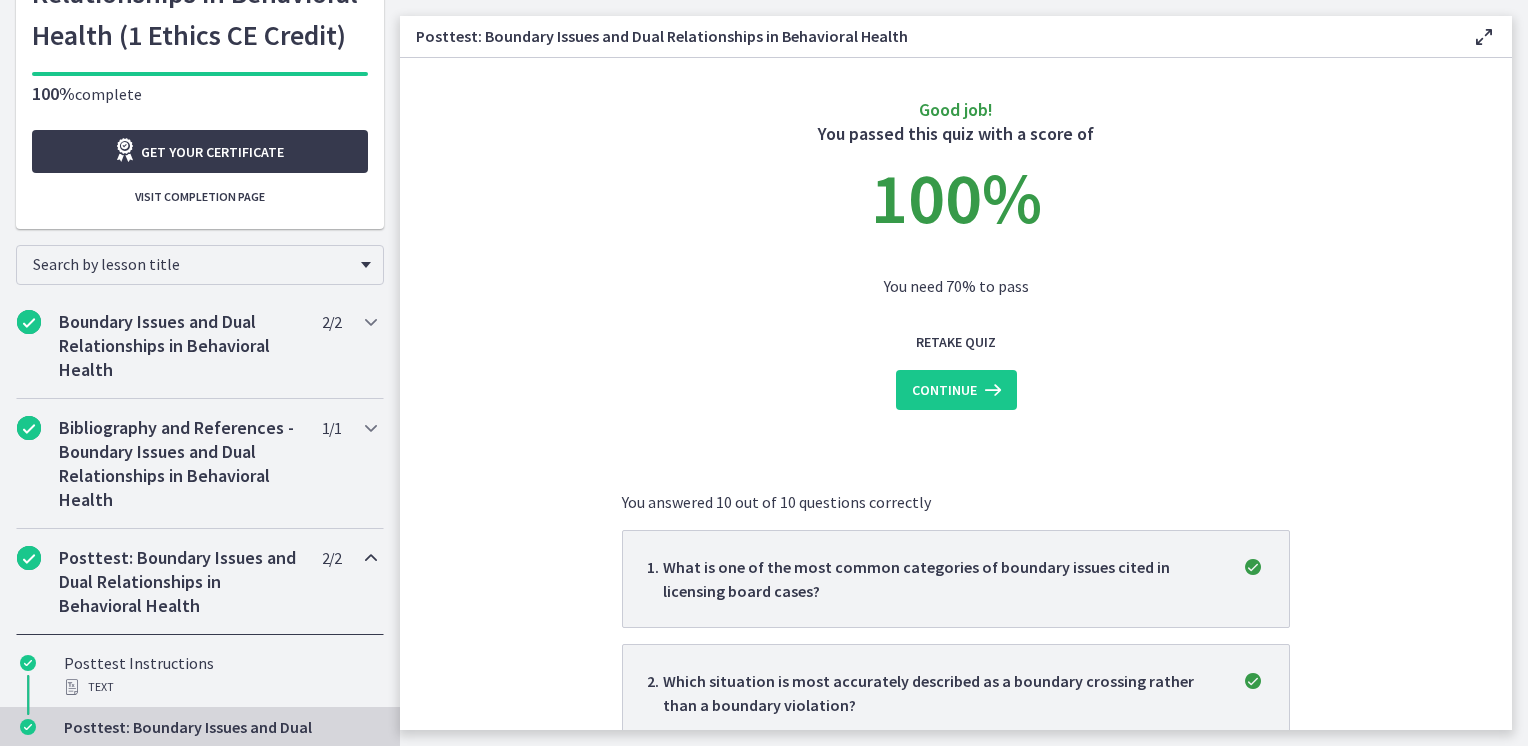 scroll, scrollTop: 0, scrollLeft: 0, axis: both 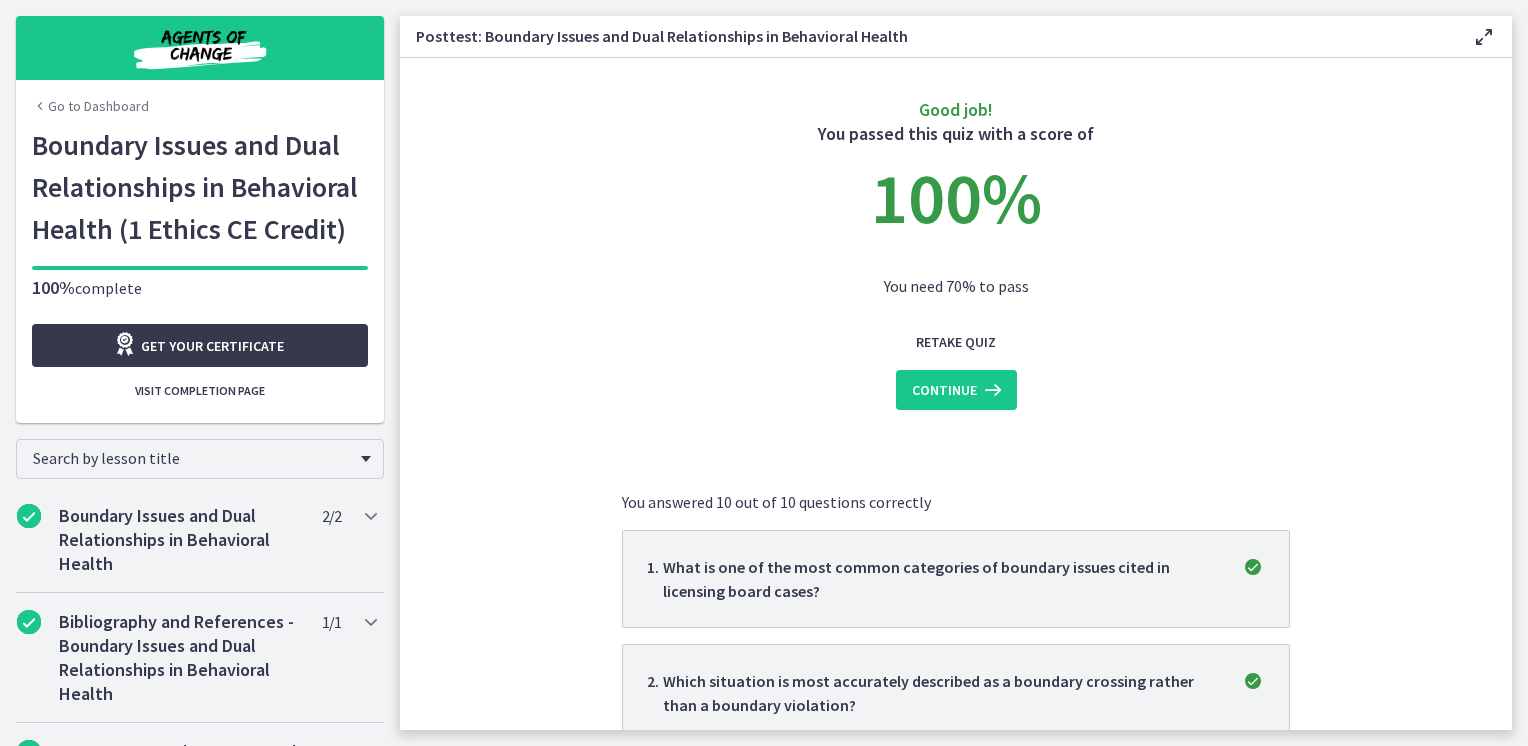 click on "Go to Dashboard" at bounding box center (90, 106) 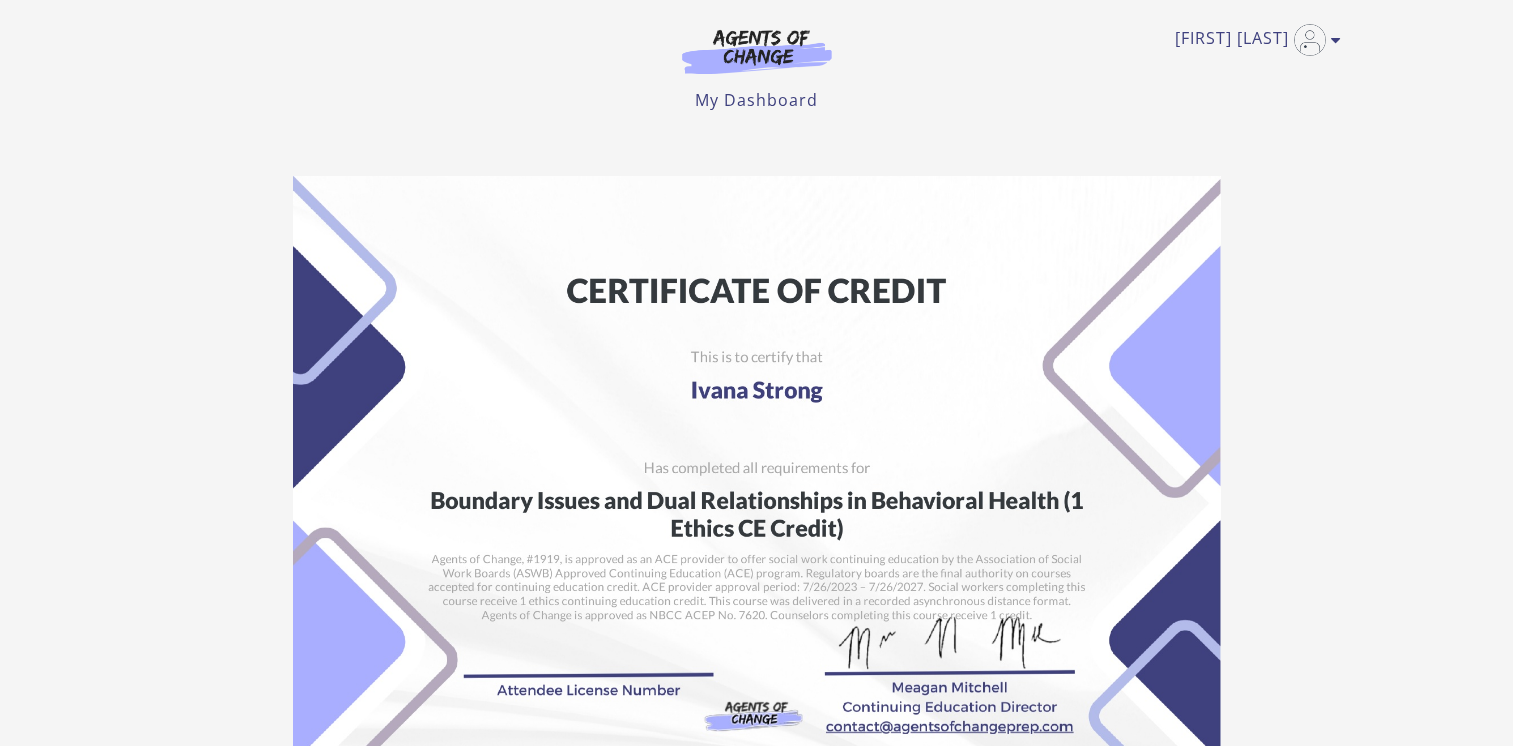 scroll, scrollTop: 0, scrollLeft: 0, axis: both 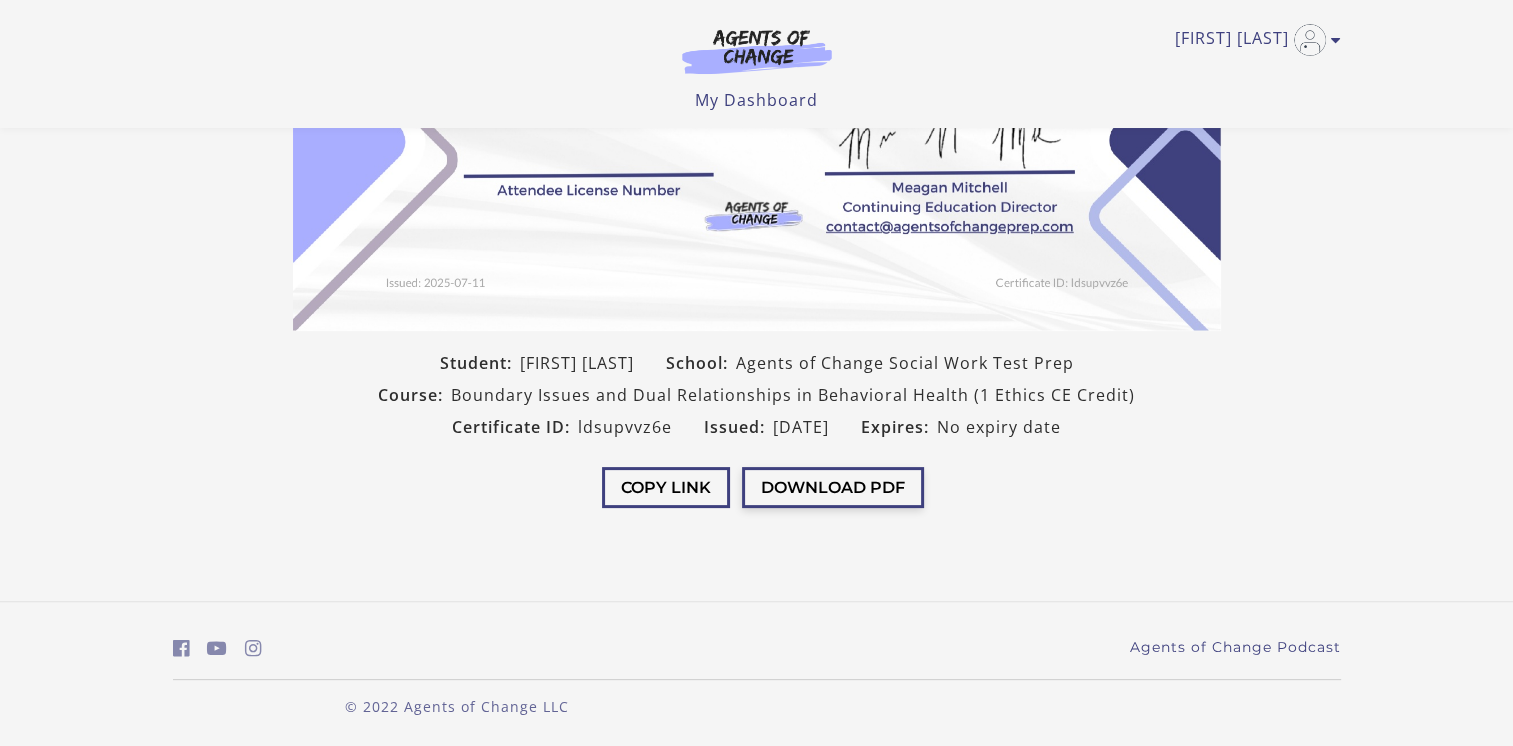 click on "Download PDF" at bounding box center [833, 487] 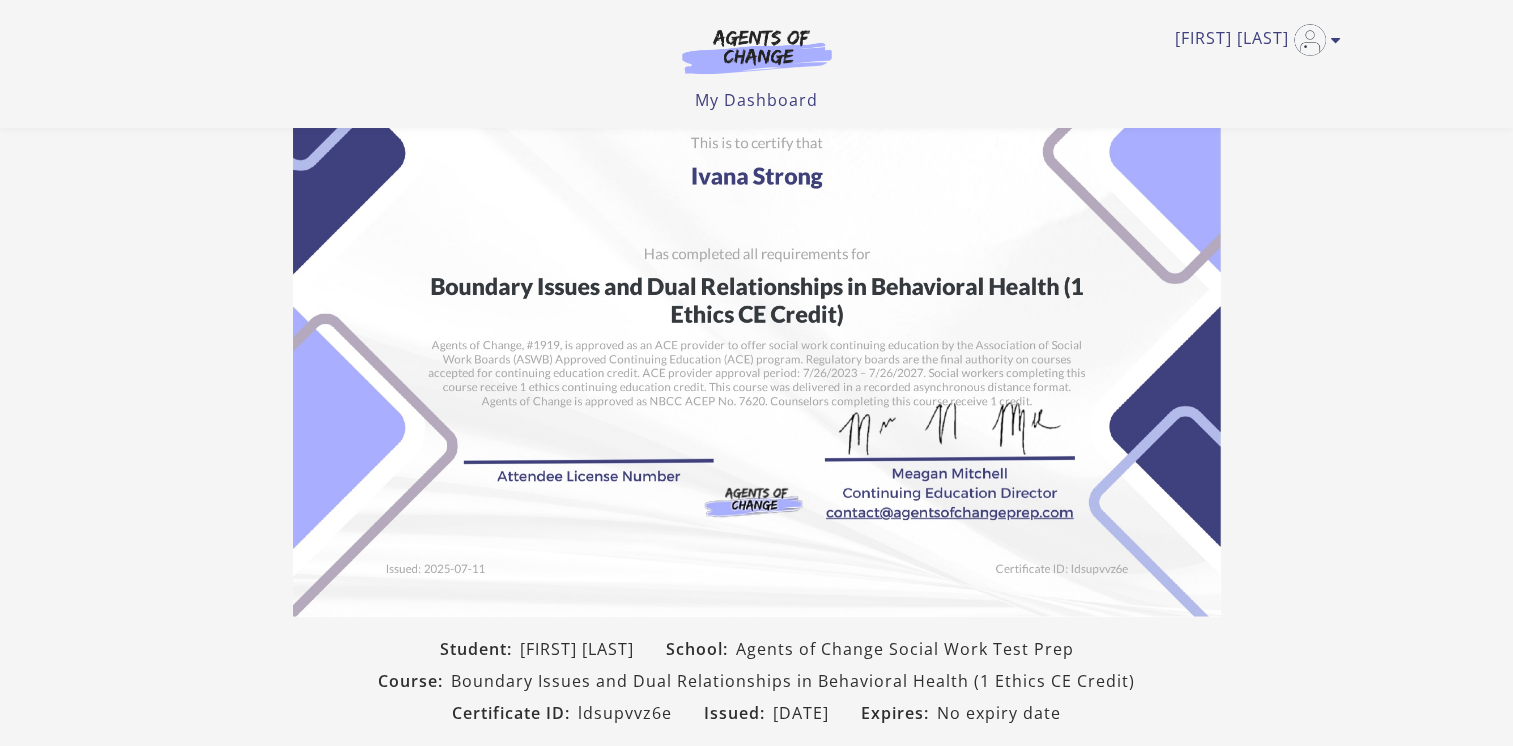 scroll, scrollTop: 72, scrollLeft: 0, axis: vertical 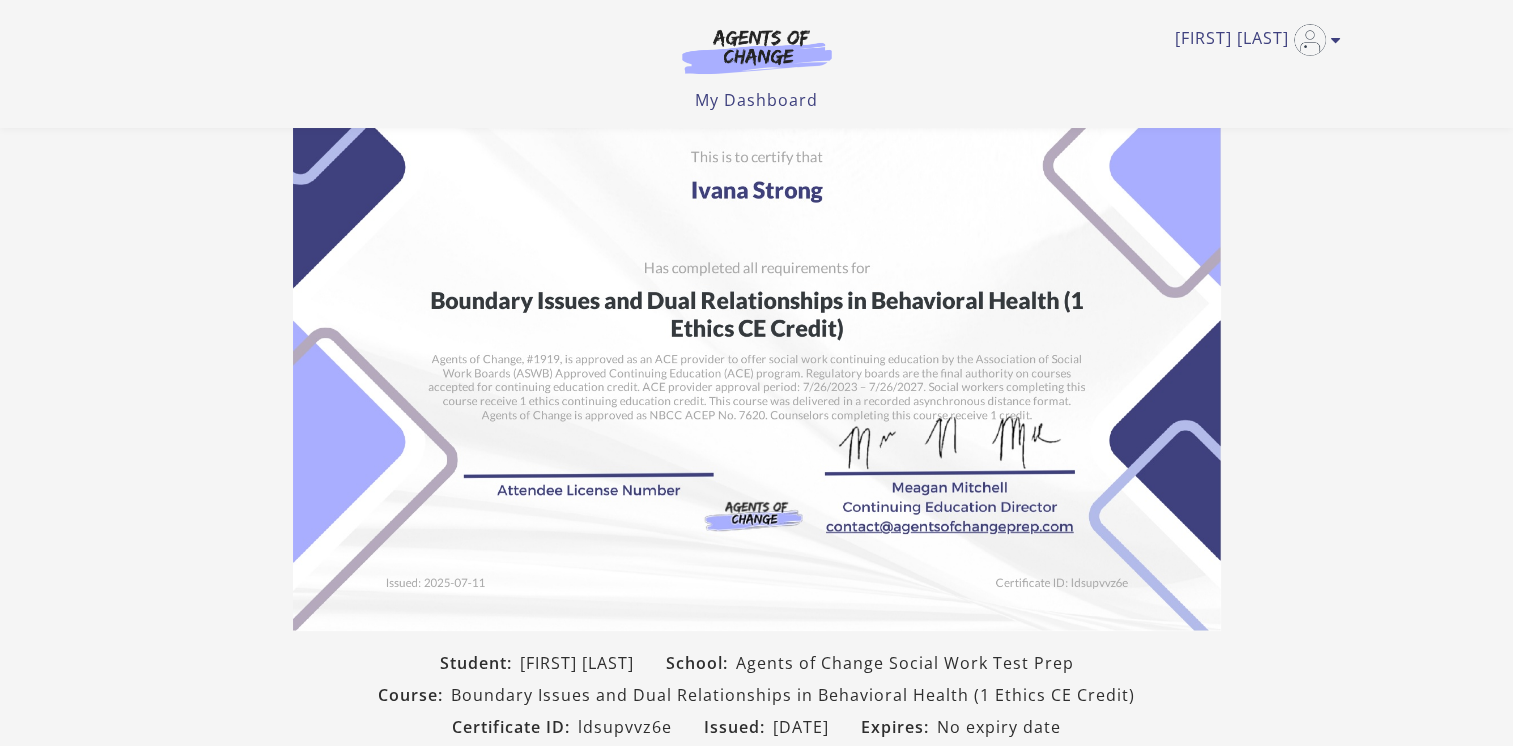 click at bounding box center [757, 303] 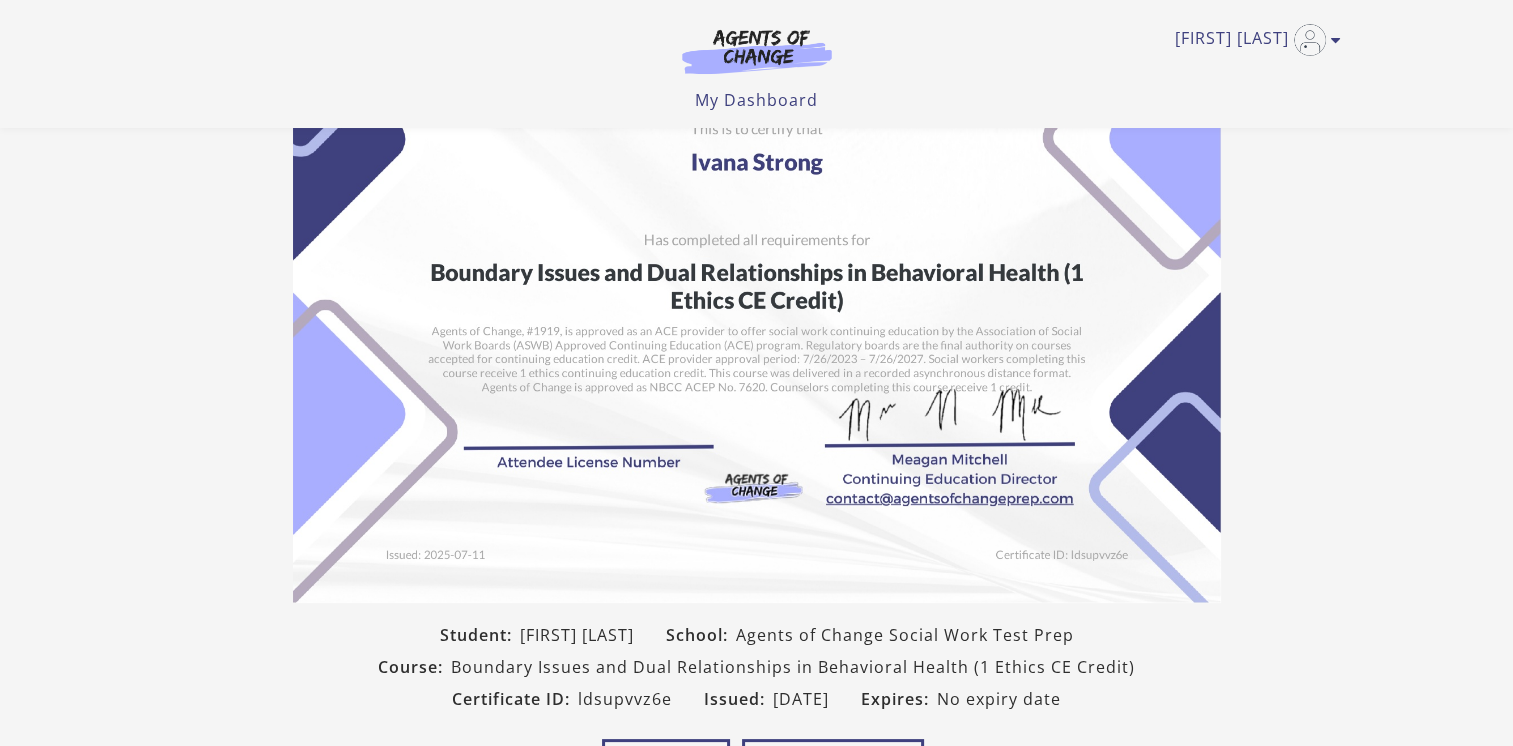 scroll, scrollTop: 0, scrollLeft: 0, axis: both 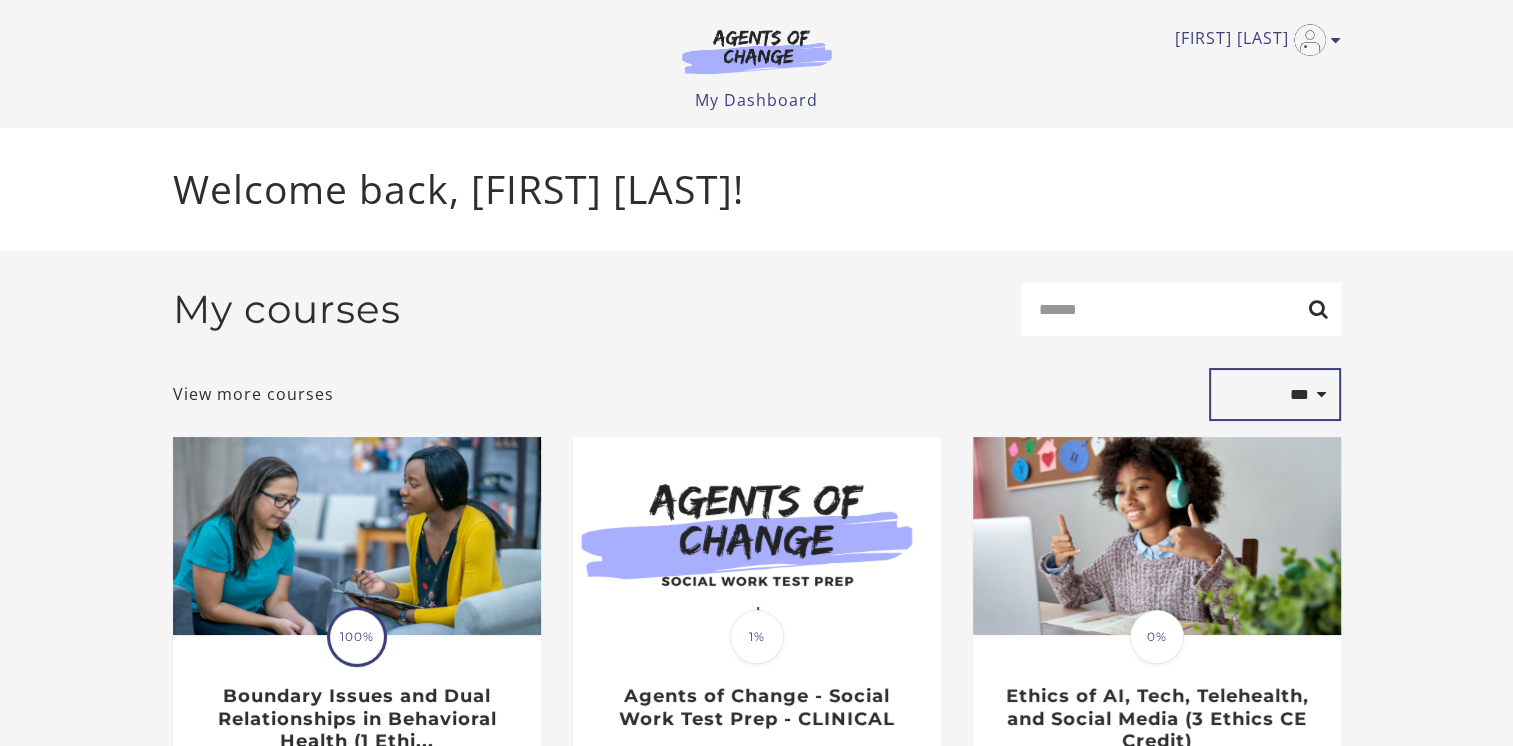 click on "**********" at bounding box center [1275, 395] 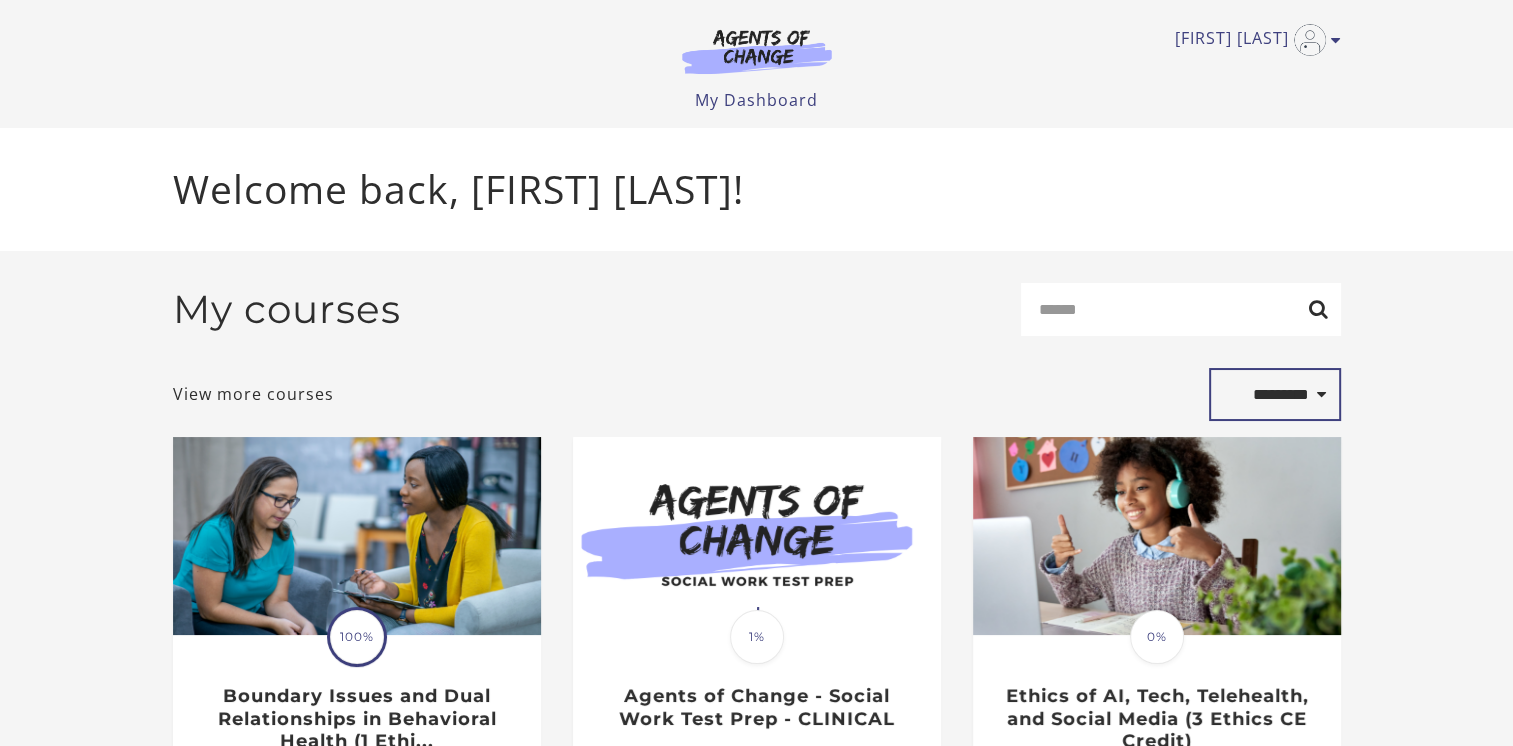 click on "**********" at bounding box center (1275, 395) 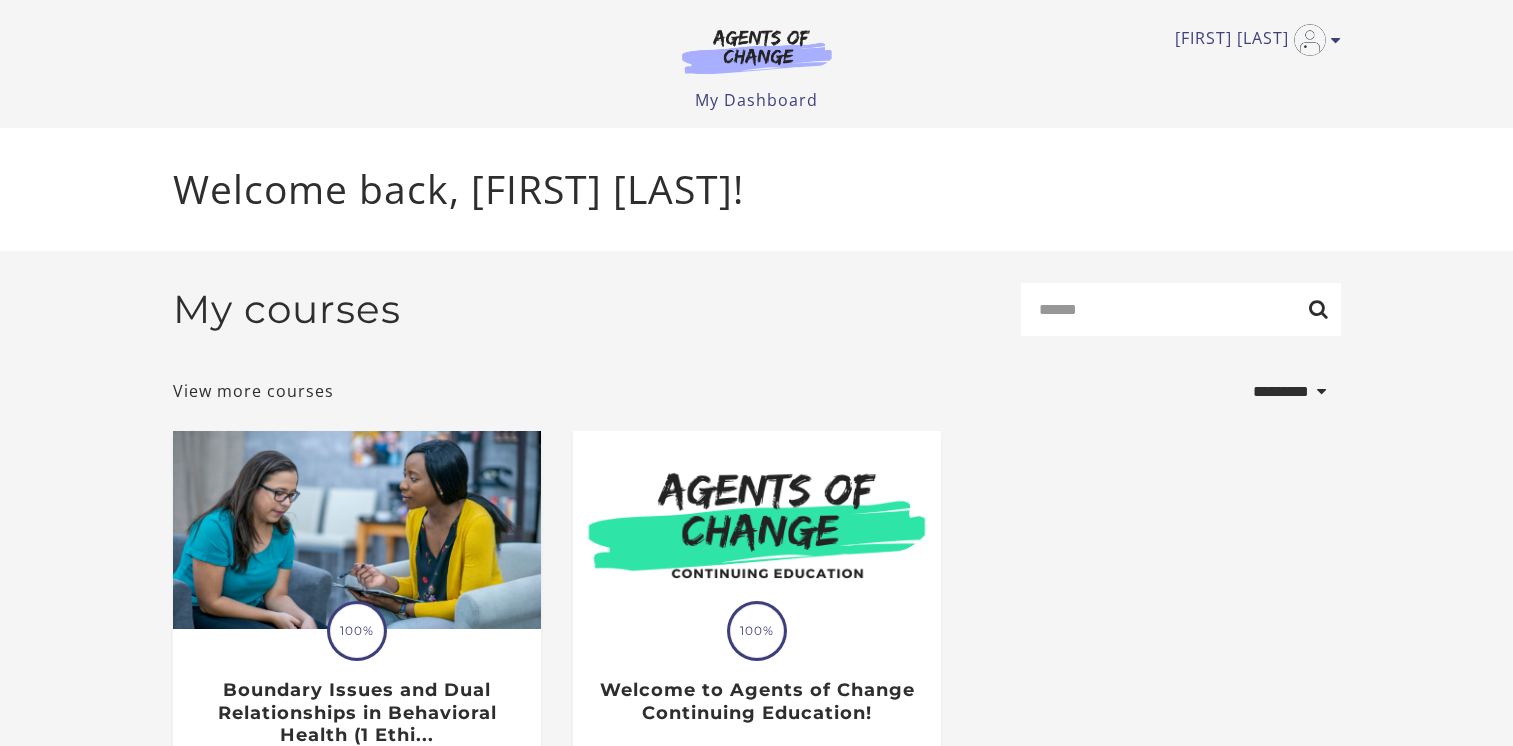 select on "*********" 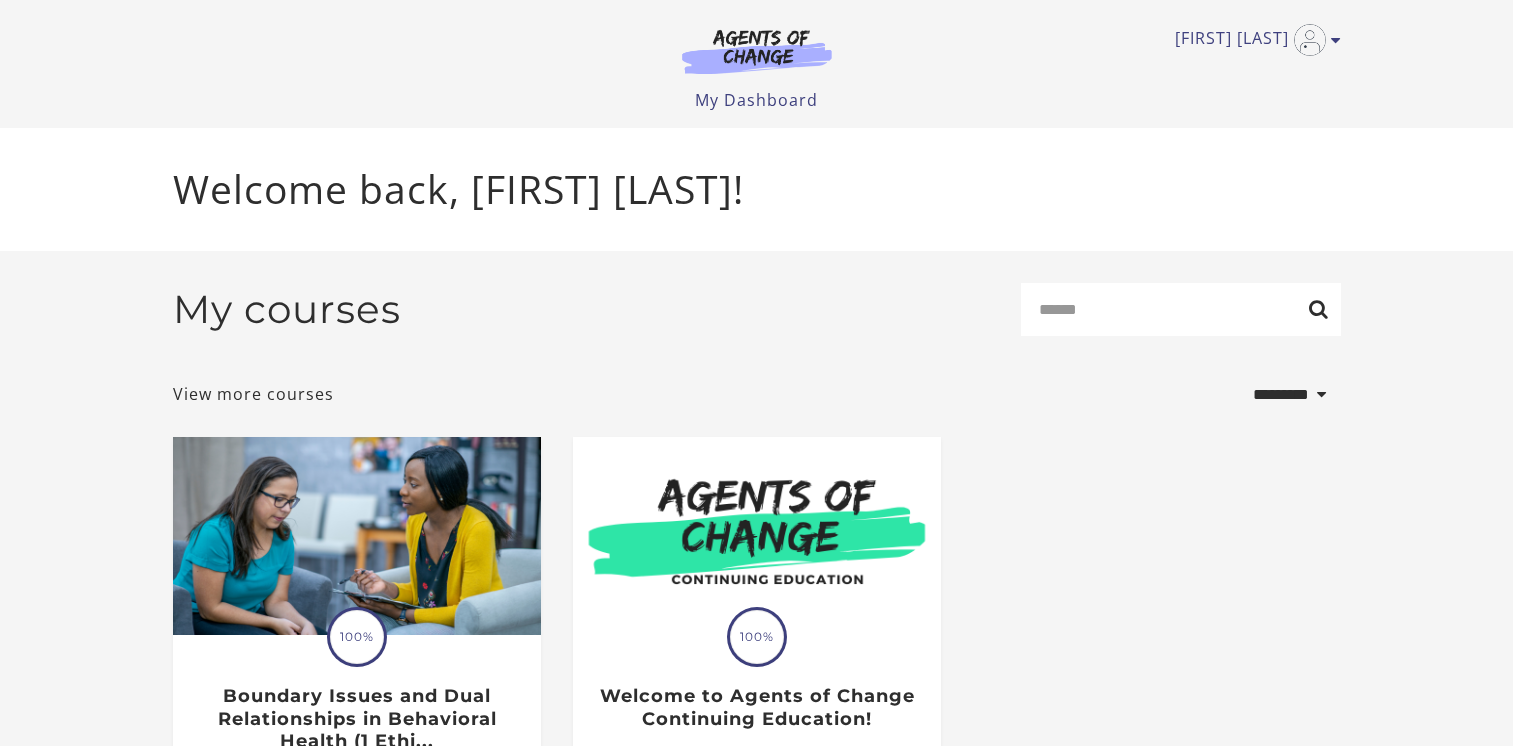 scroll, scrollTop: 0, scrollLeft: 0, axis: both 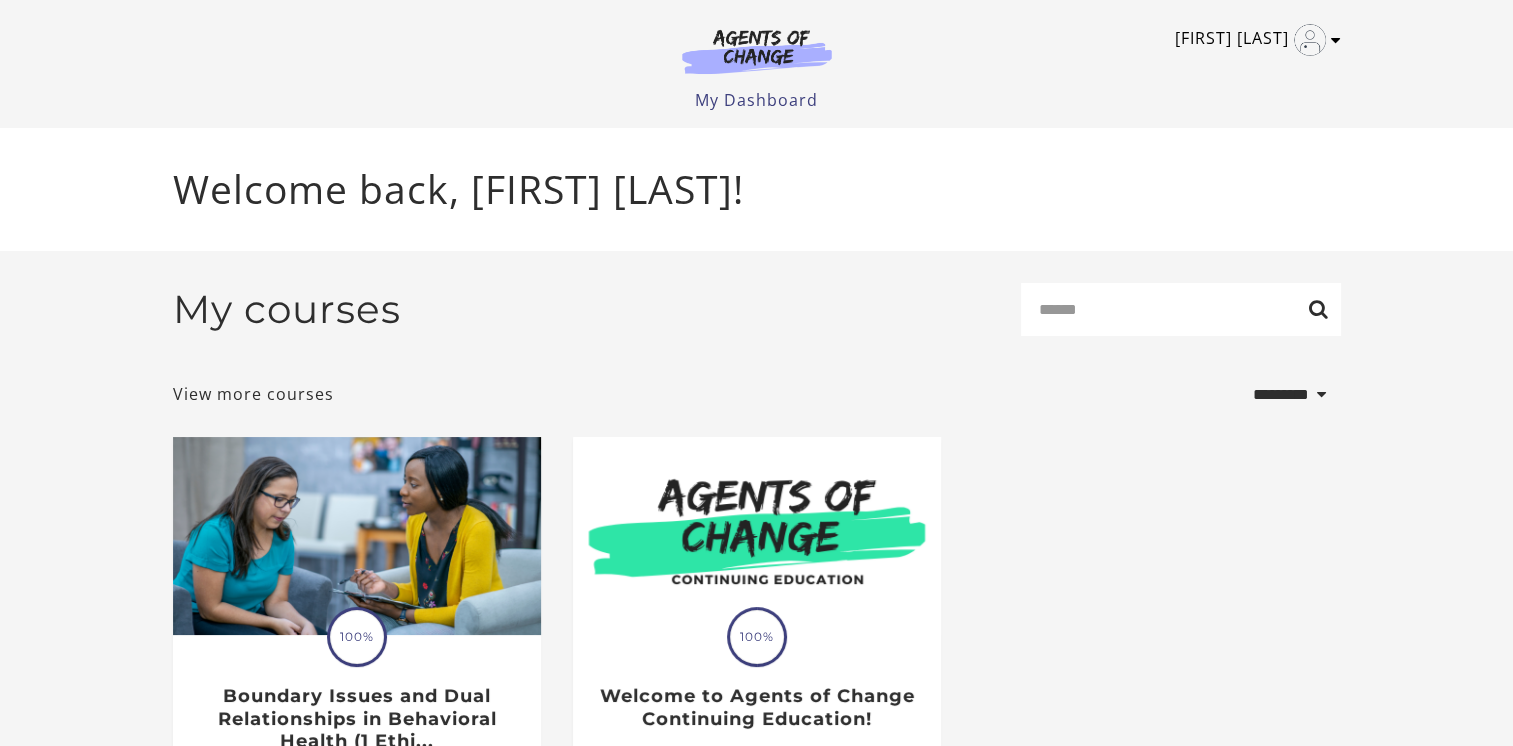 click at bounding box center [1336, 40] 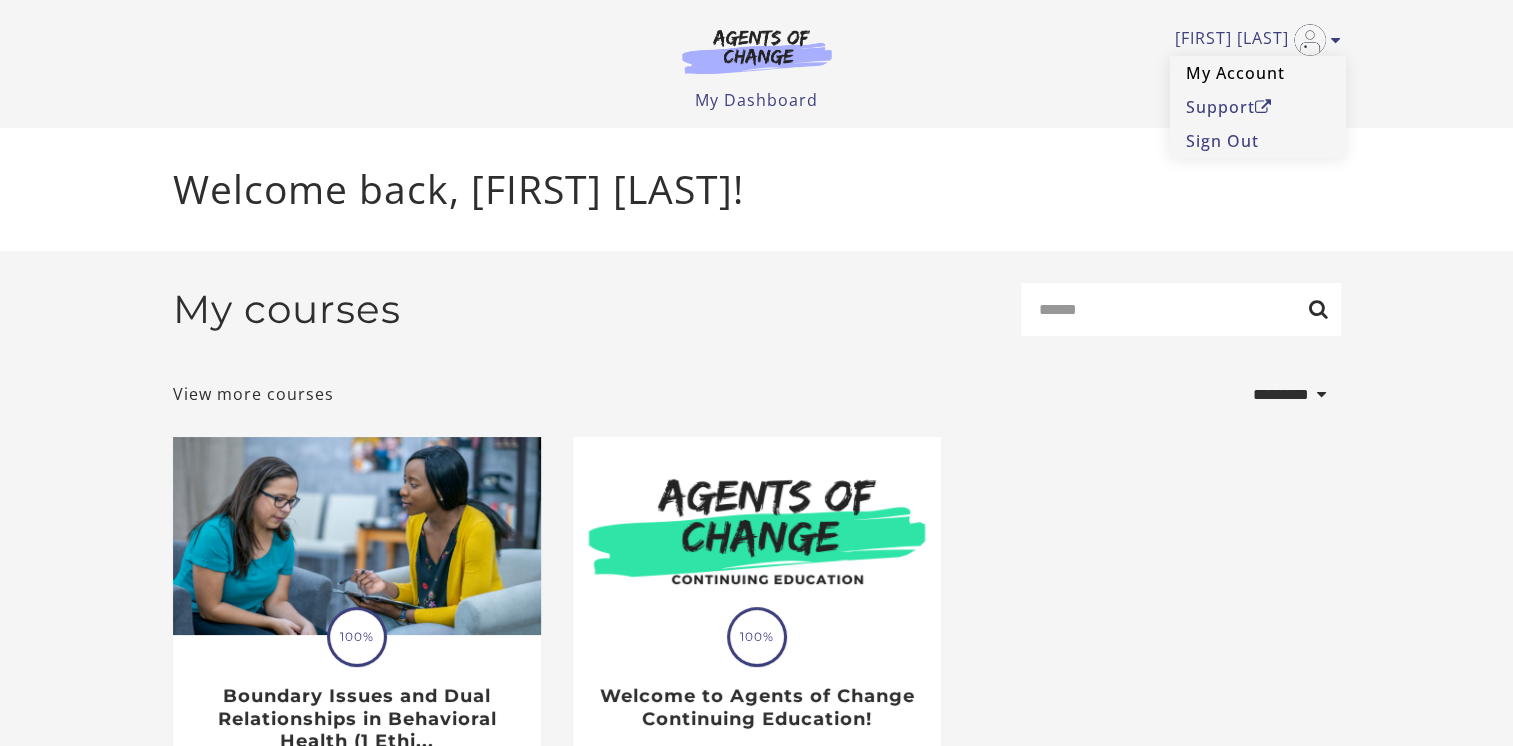 click on "My Account" at bounding box center [1258, 73] 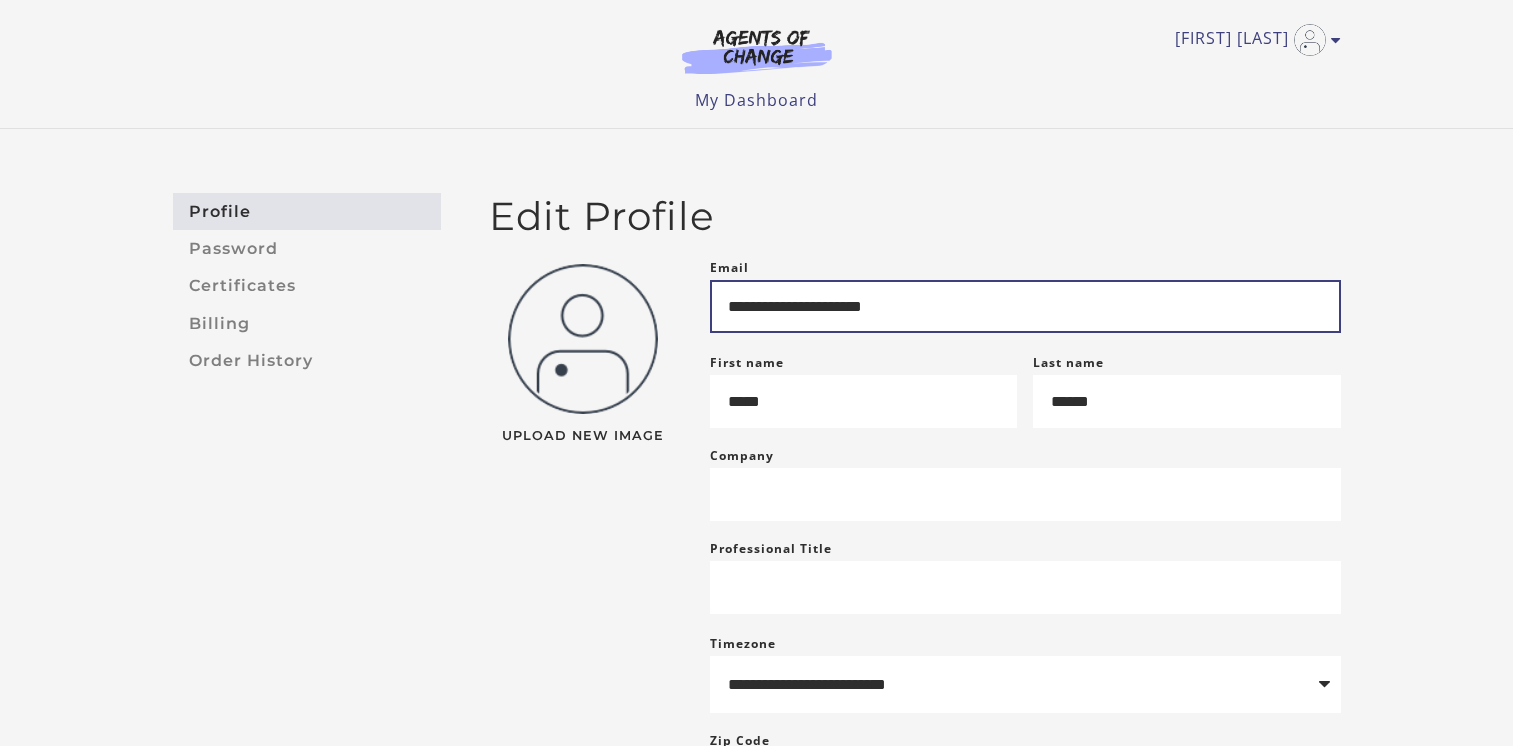 scroll, scrollTop: 0, scrollLeft: 0, axis: both 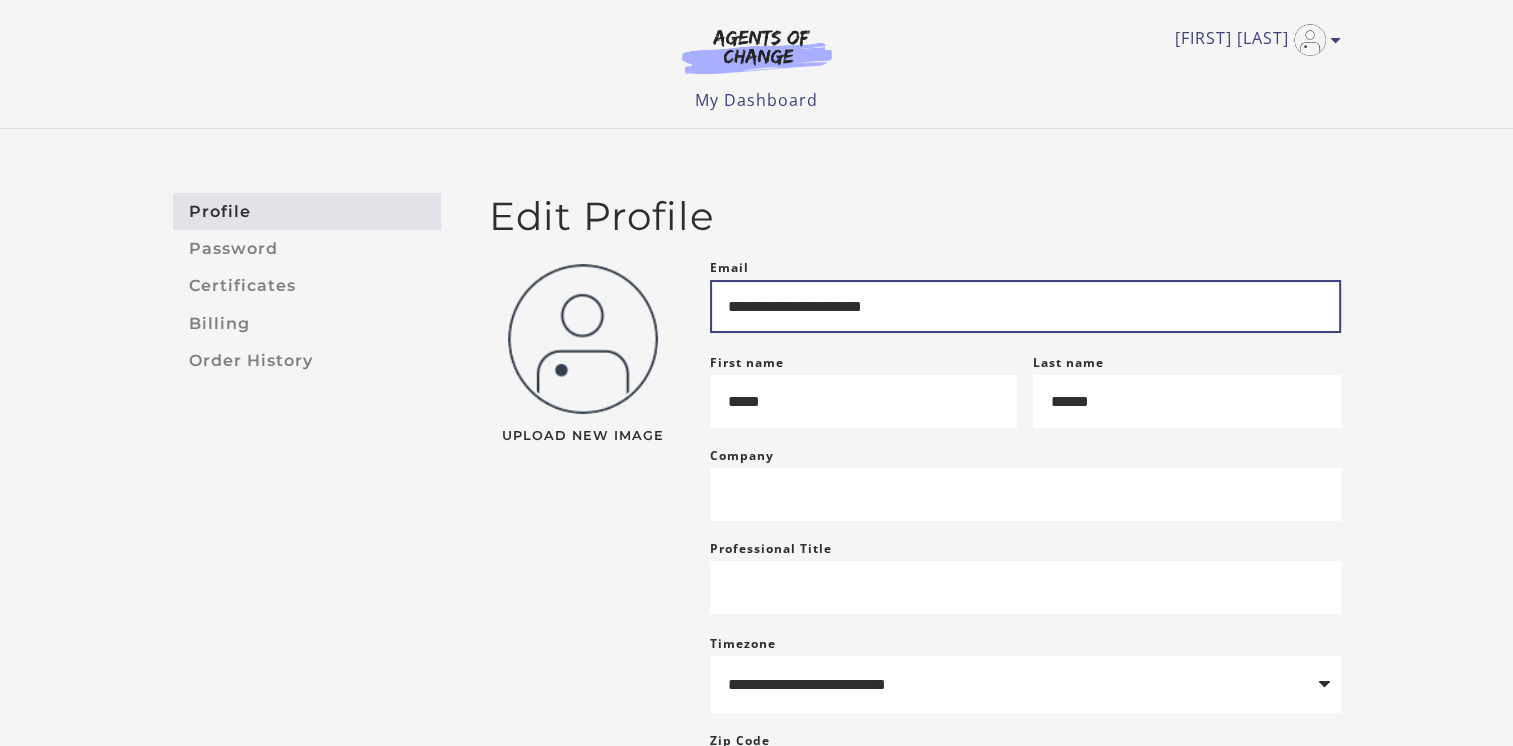 drag, startPoint x: 961, startPoint y: 311, endPoint x: 701, endPoint y: 302, distance: 260.15573 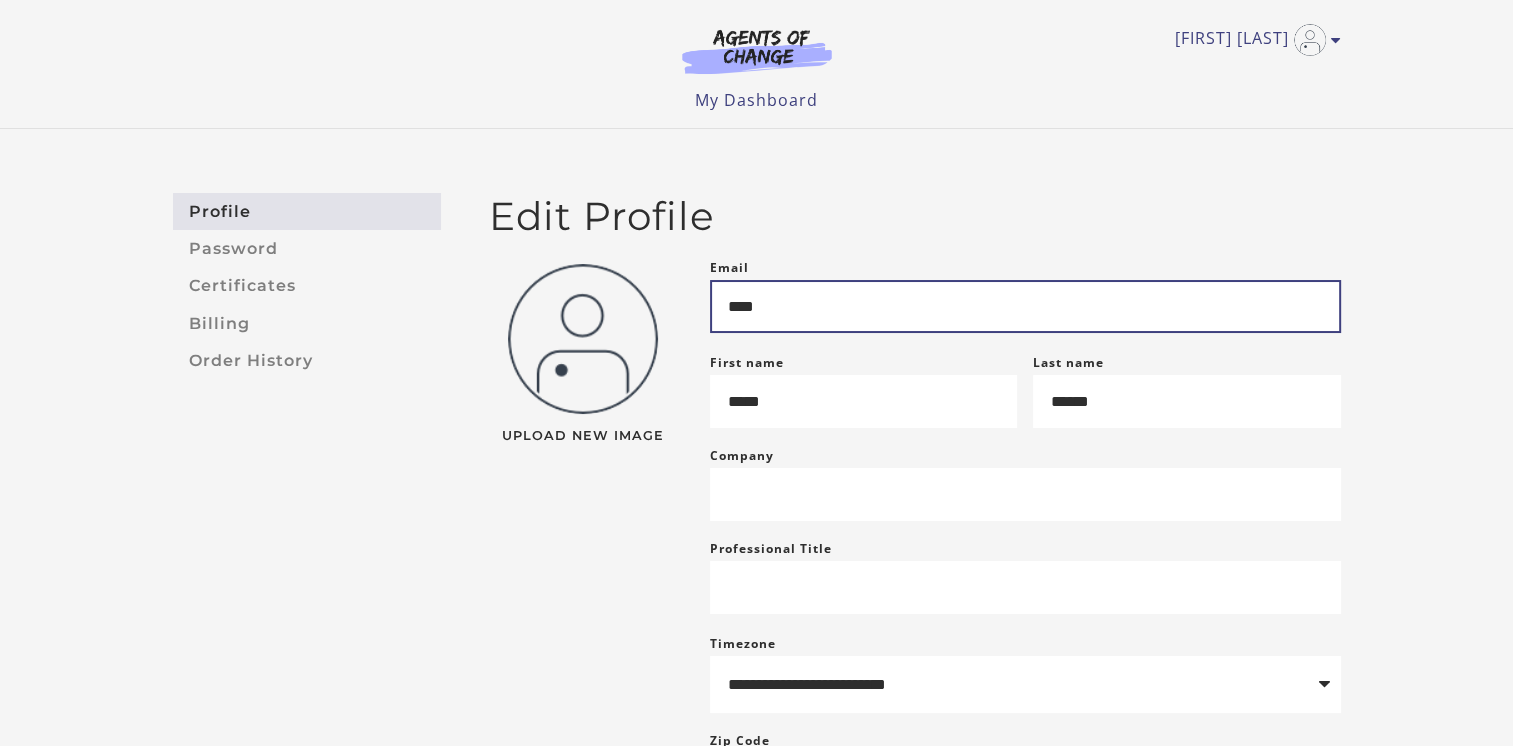 type on "**********" 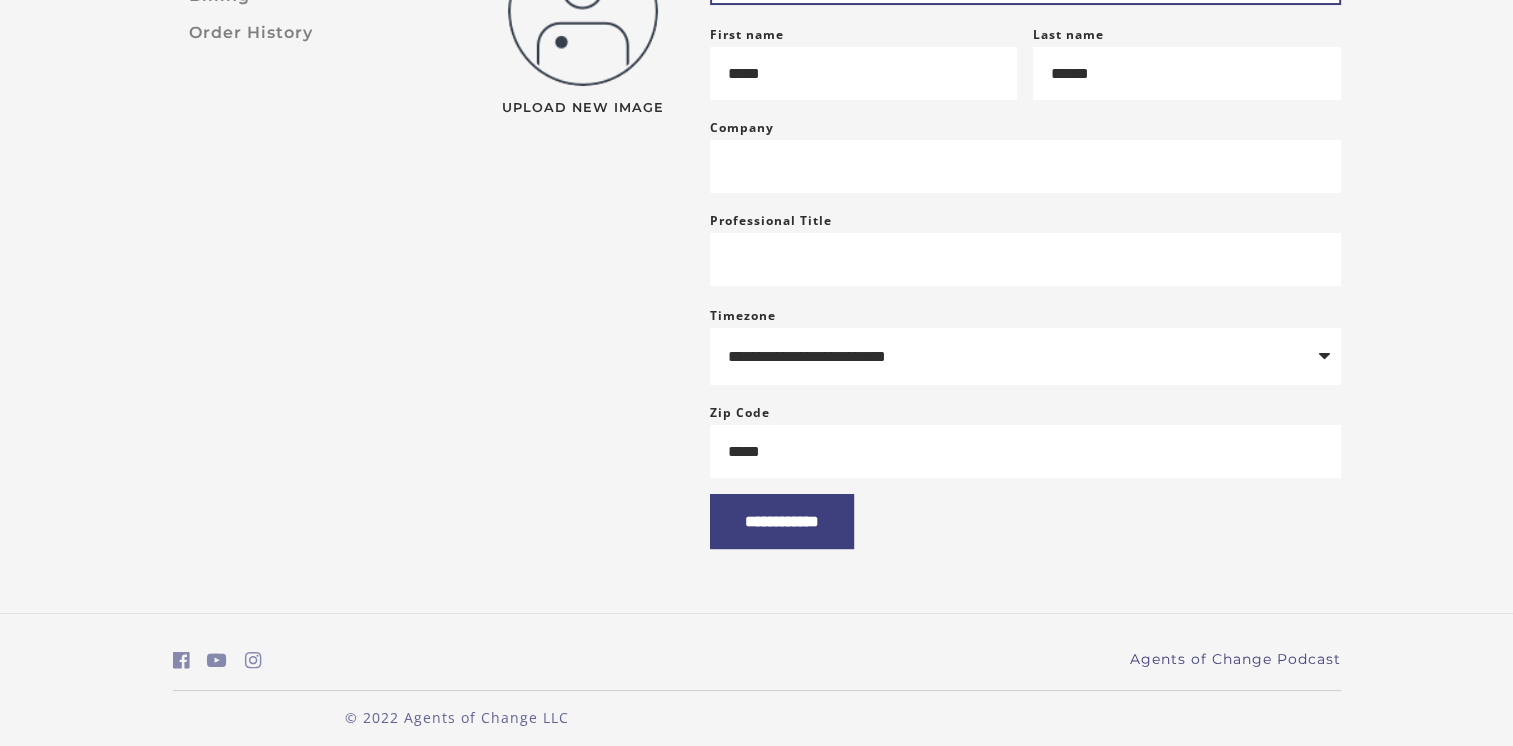 scroll, scrollTop: 357, scrollLeft: 0, axis: vertical 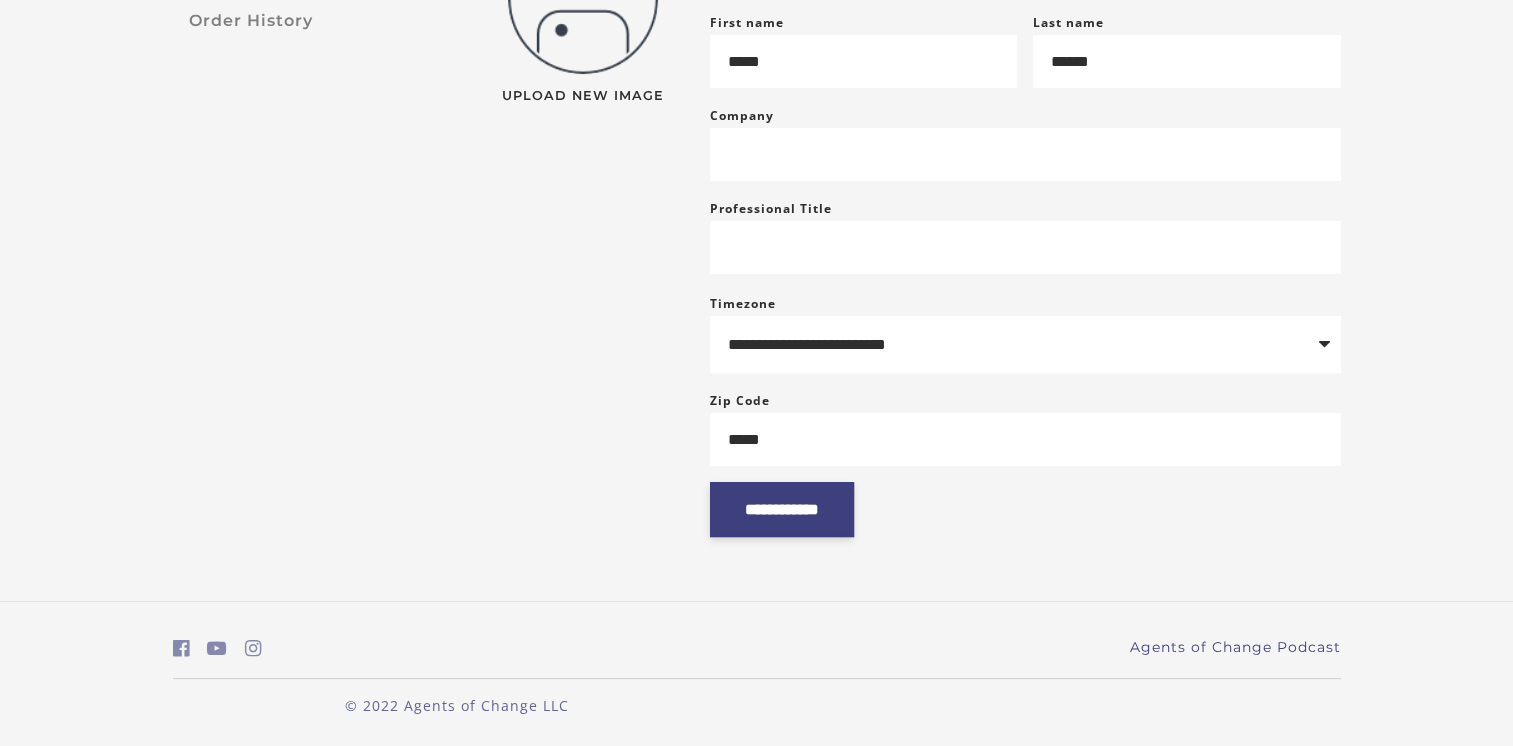 click on "**********" at bounding box center (782, 509) 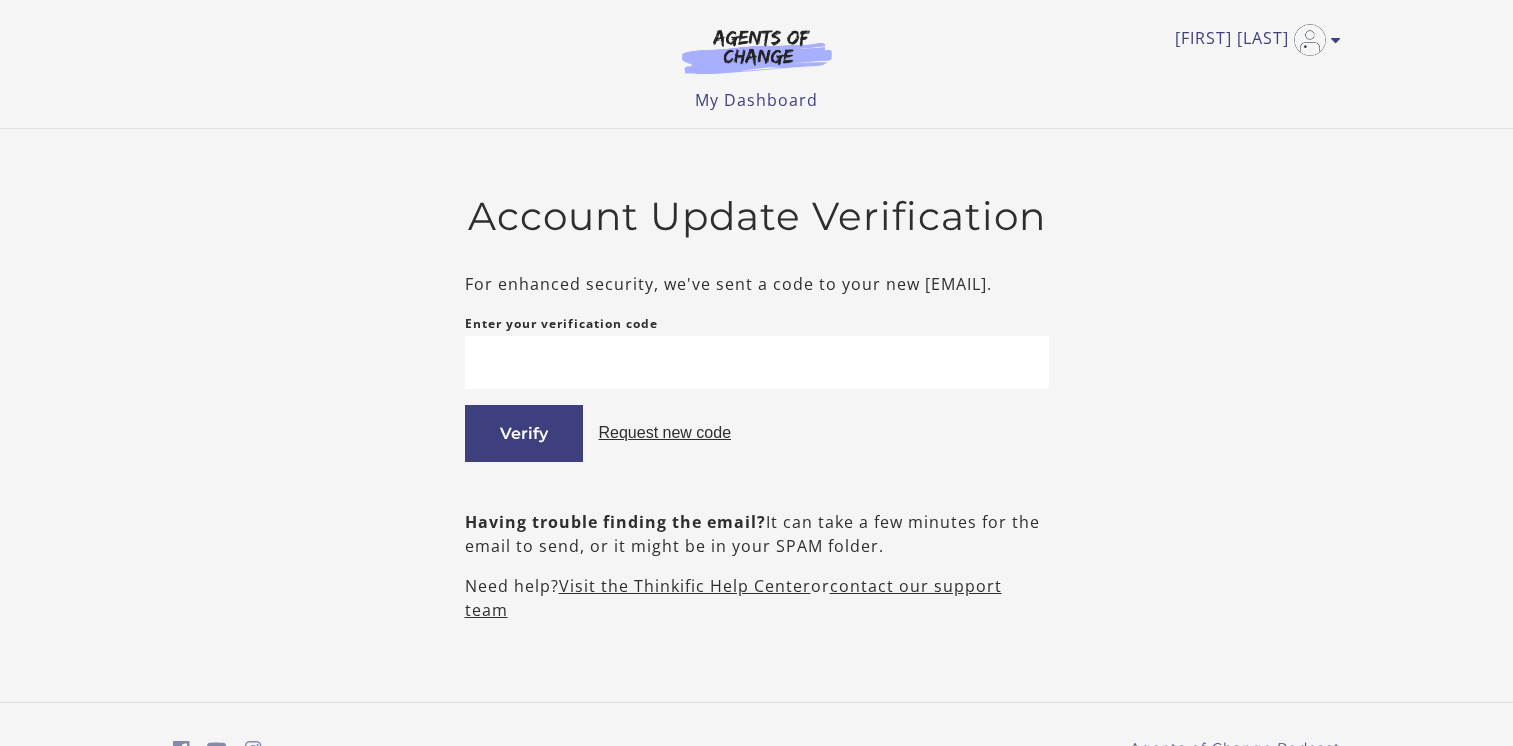scroll, scrollTop: 0, scrollLeft: 0, axis: both 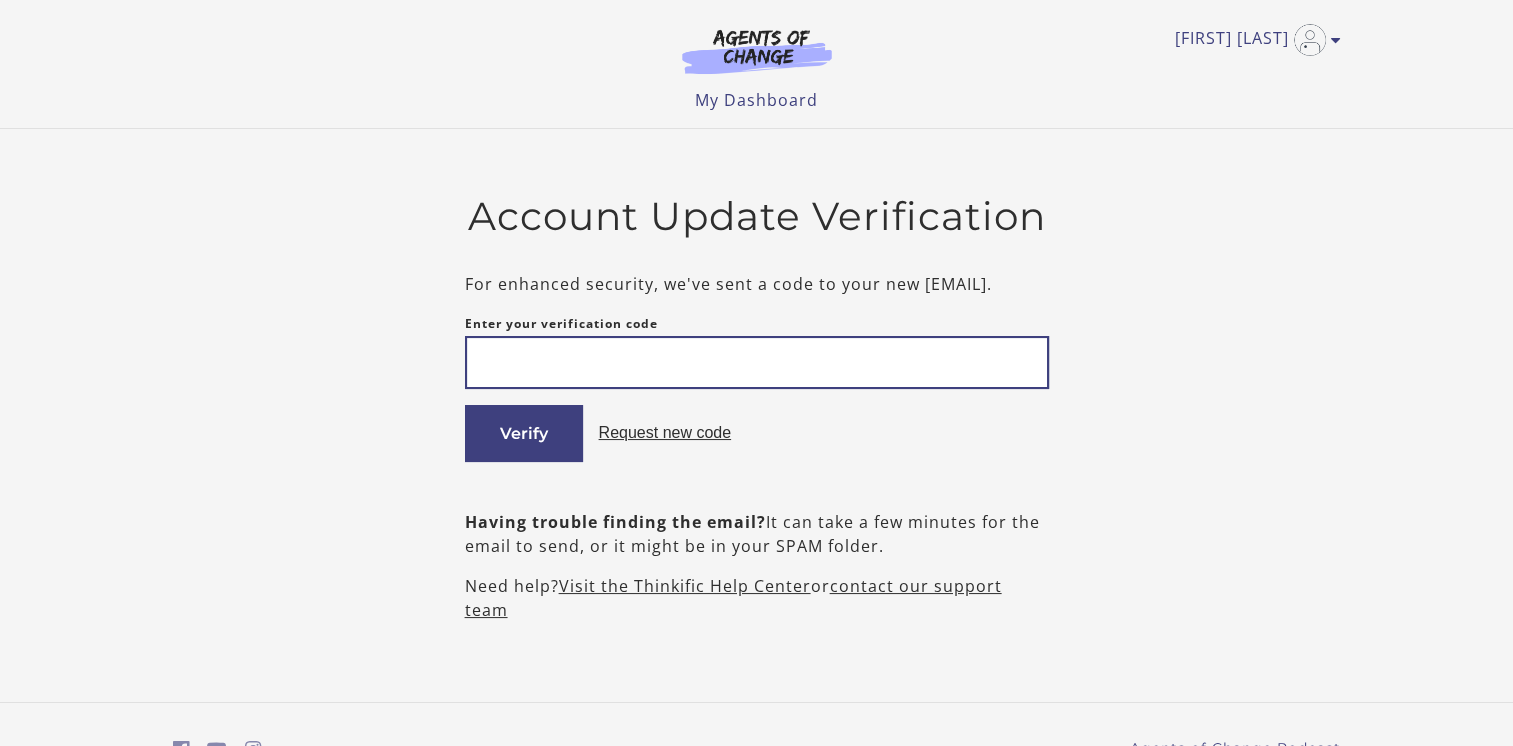click at bounding box center (757, 362) 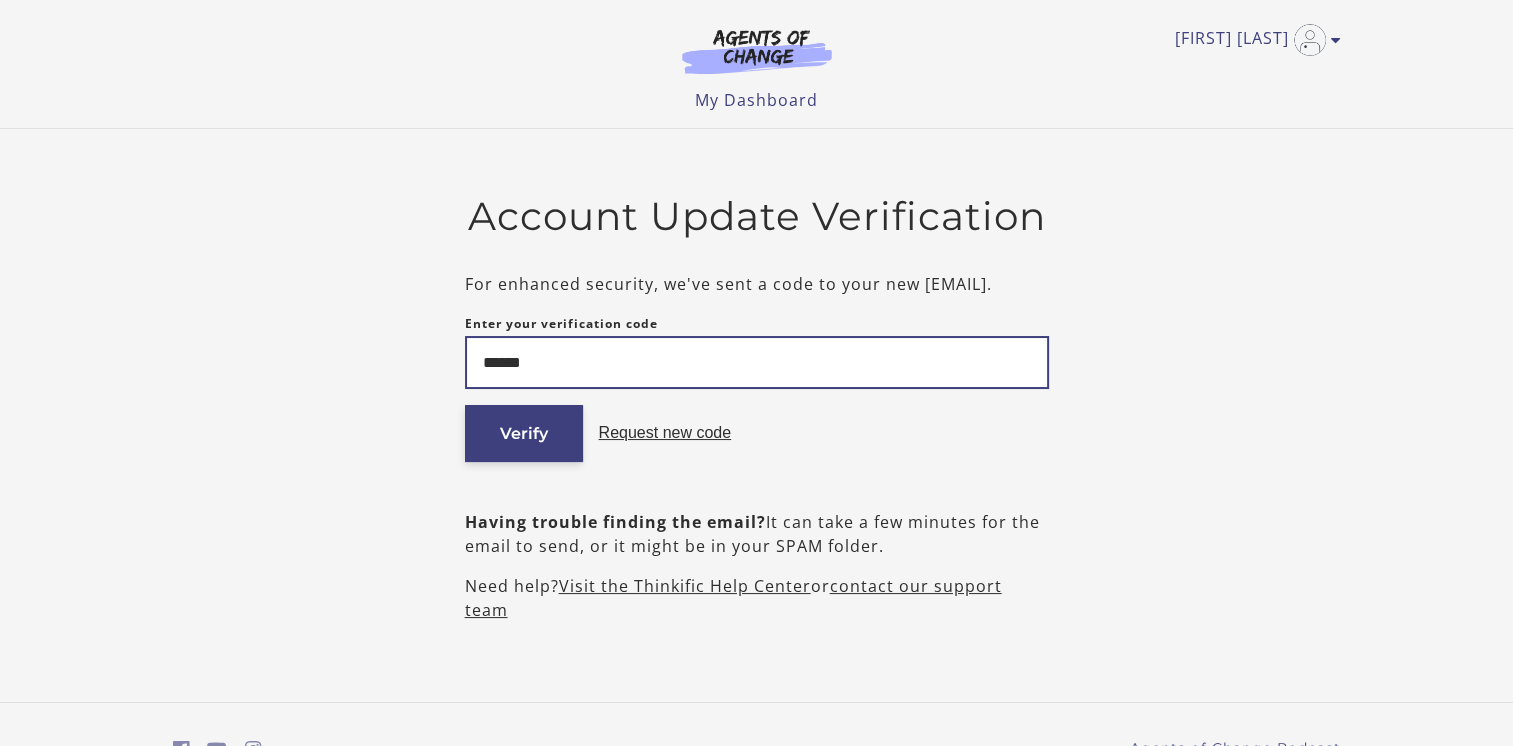 type on "******" 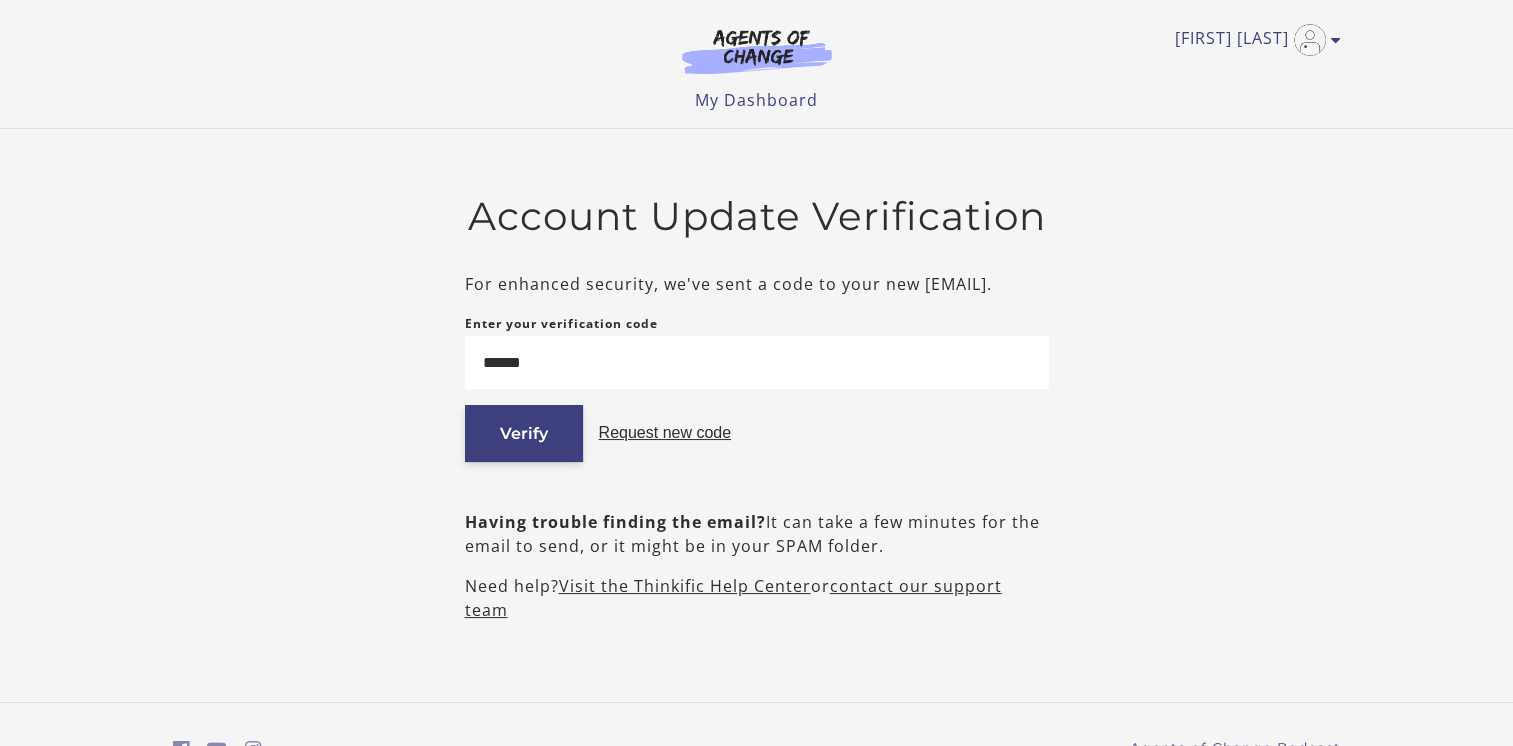 click on "Verify" at bounding box center [524, 433] 